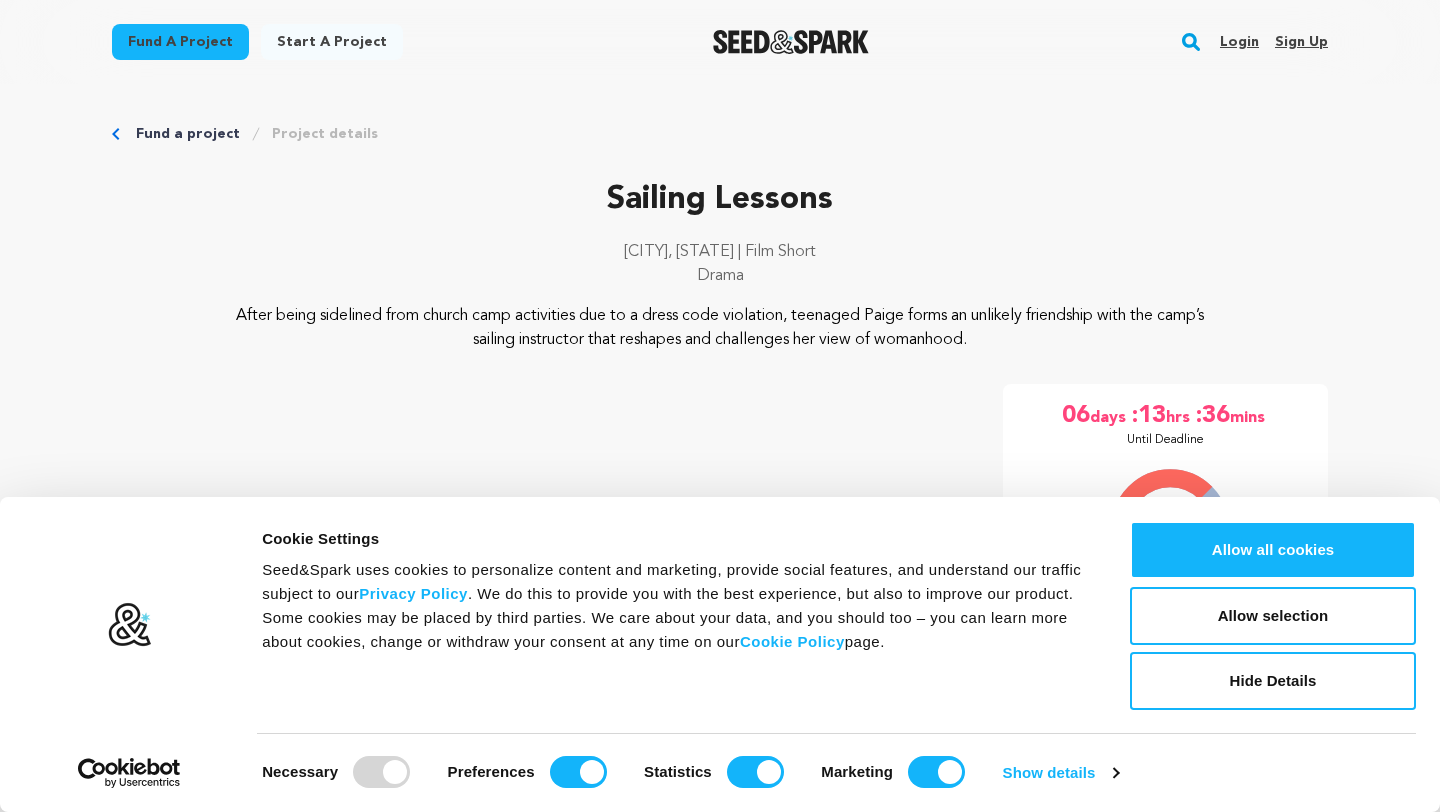 scroll, scrollTop: 0, scrollLeft: 0, axis: both 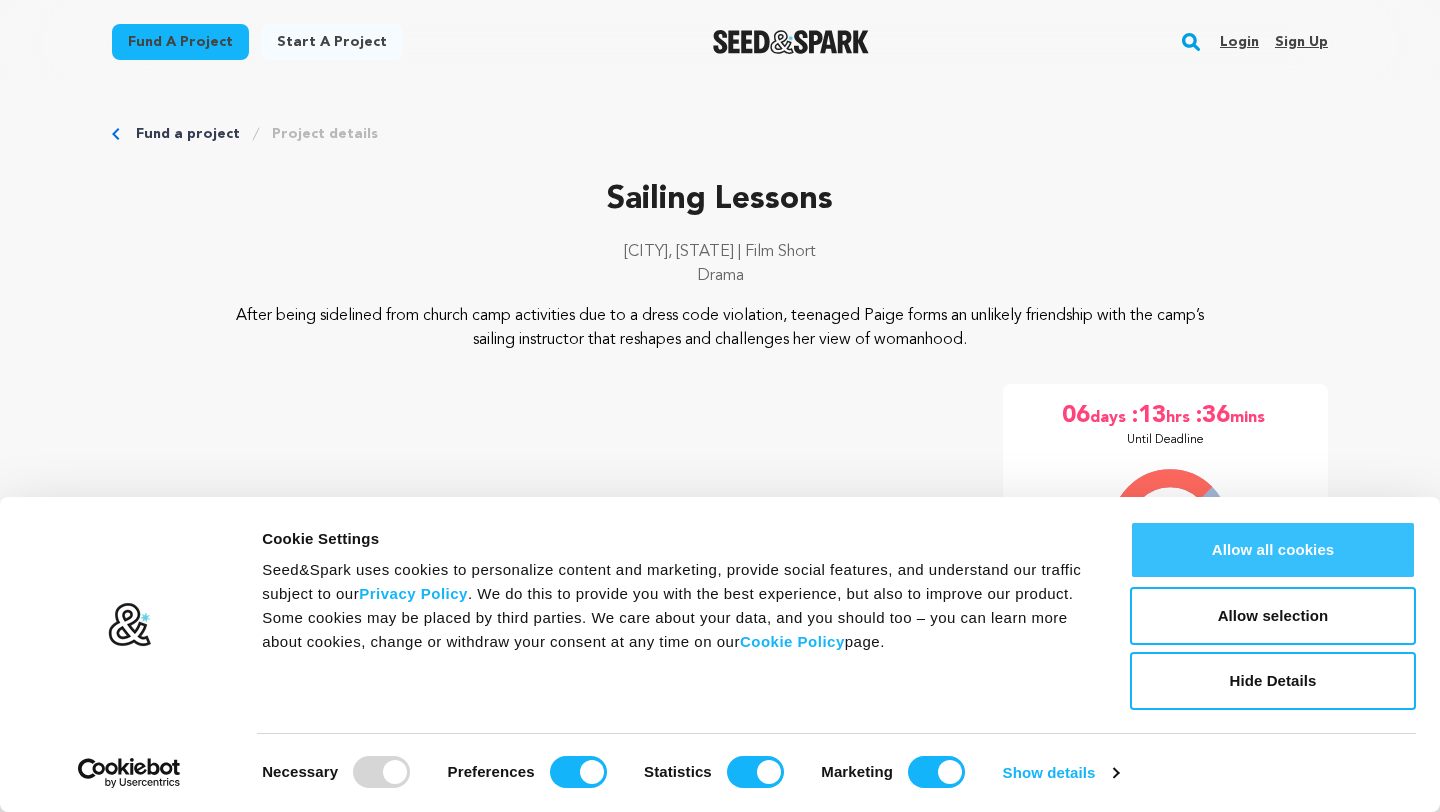 click on "Allow all cookies" at bounding box center (1273, 550) 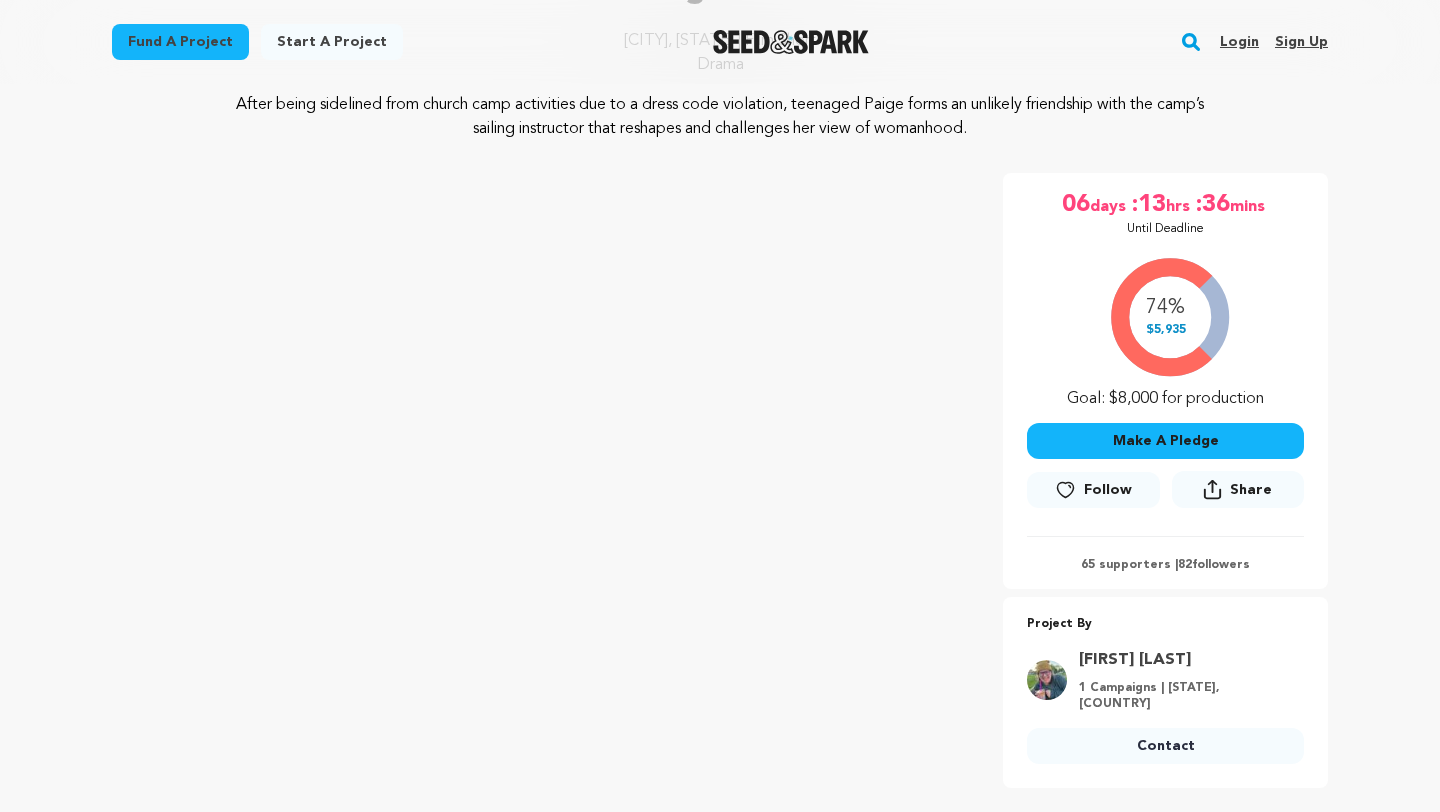 scroll, scrollTop: 219, scrollLeft: 0, axis: vertical 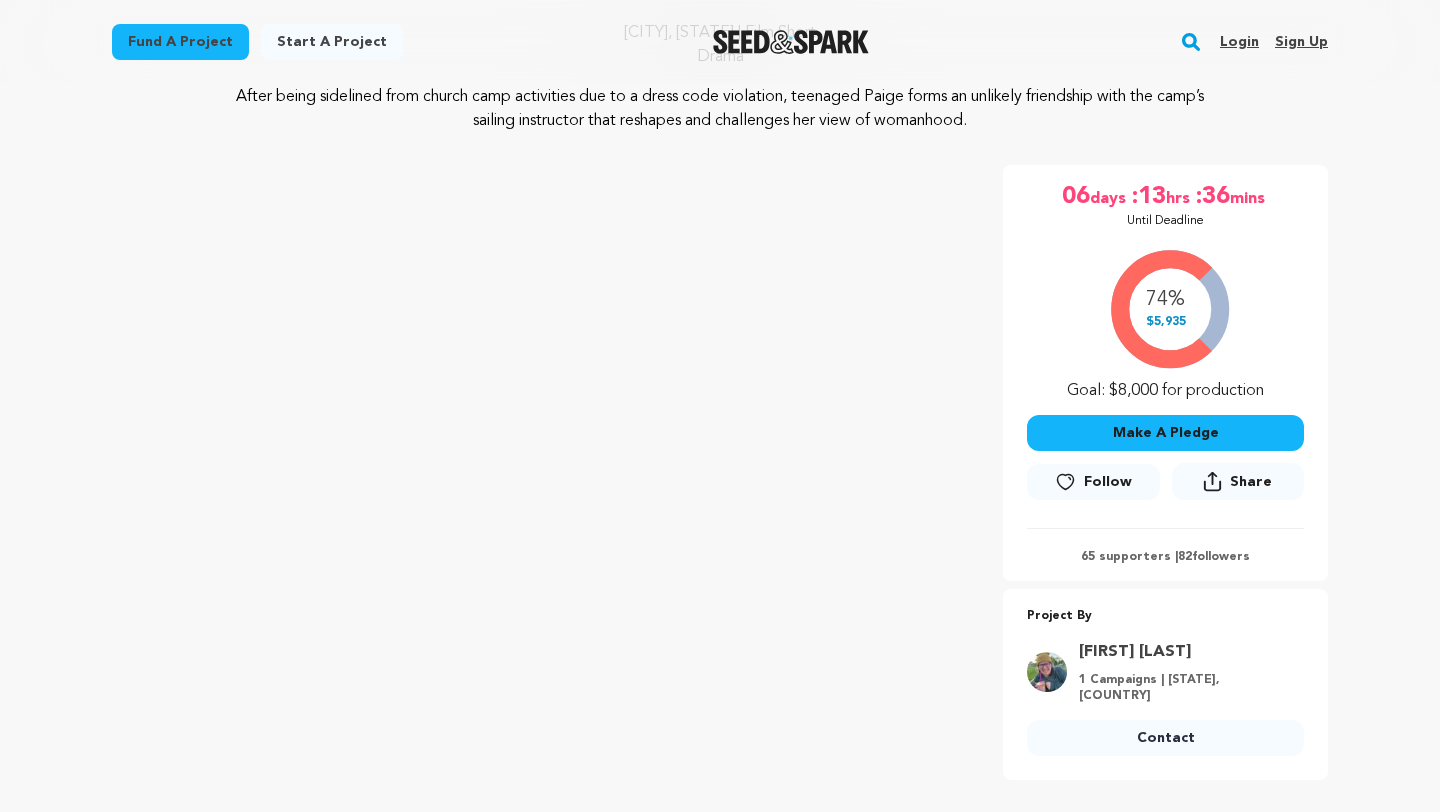 click on "Make A Pledge" at bounding box center [1165, 433] 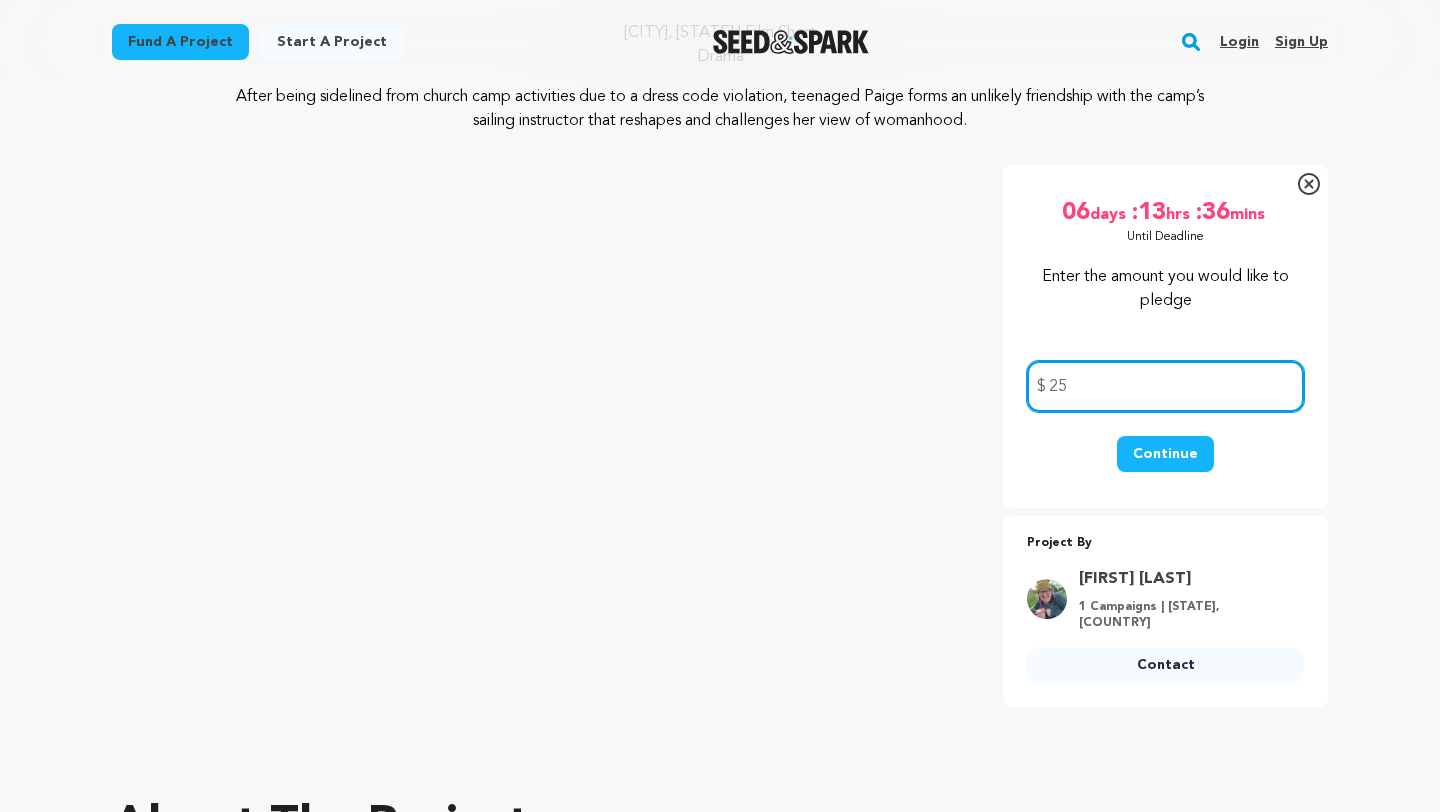 type on "25" 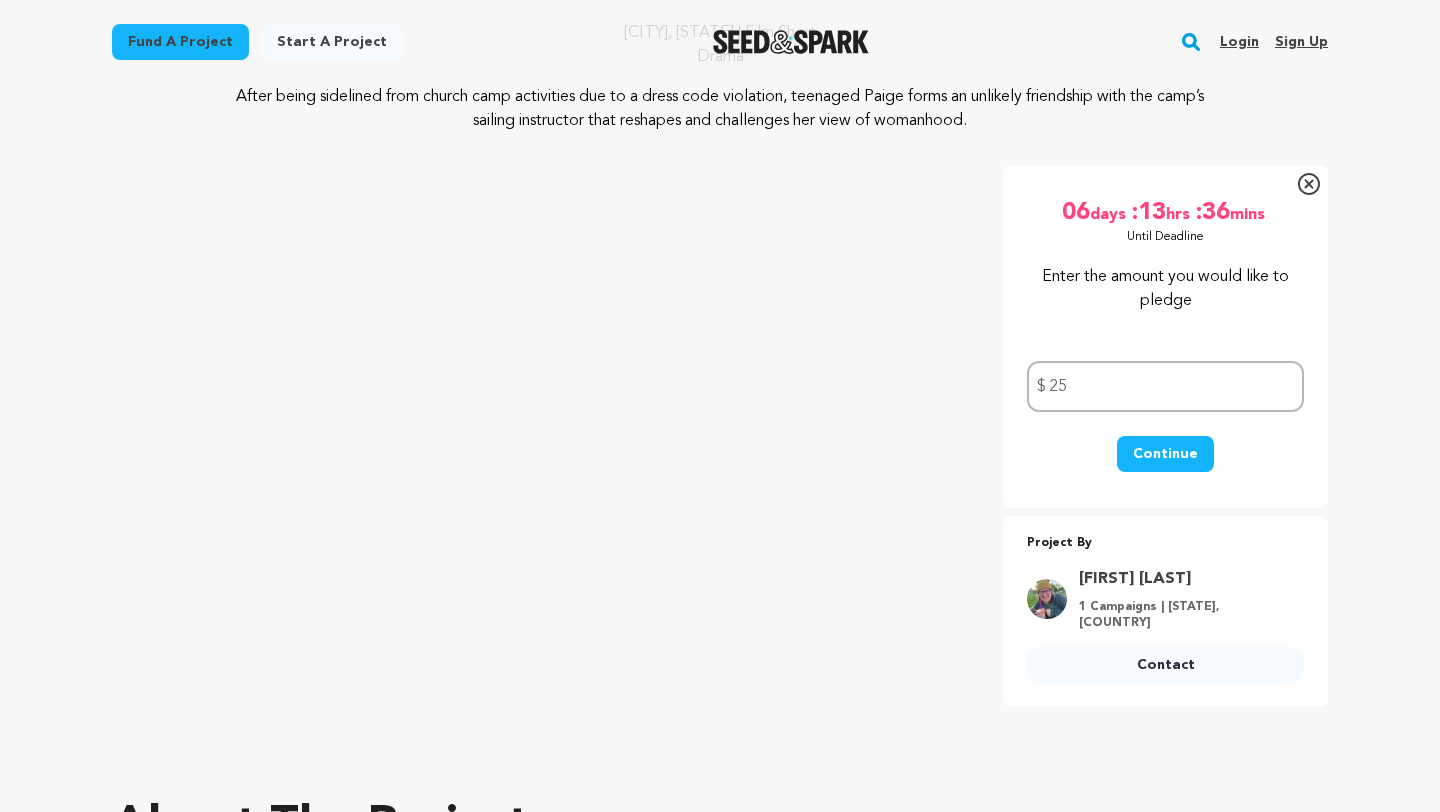 click on "Continue" at bounding box center [1165, 454] 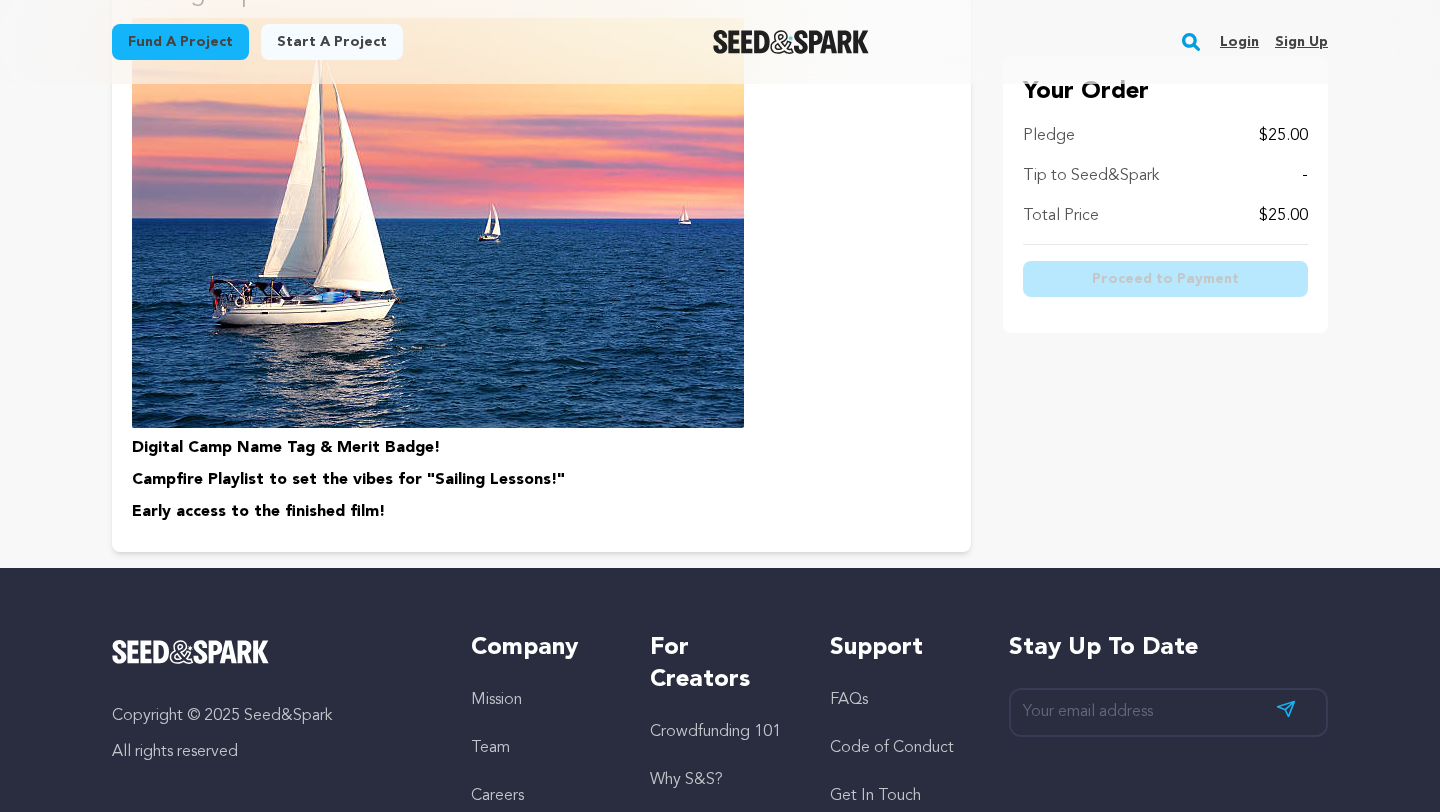 scroll, scrollTop: 1782, scrollLeft: 0, axis: vertical 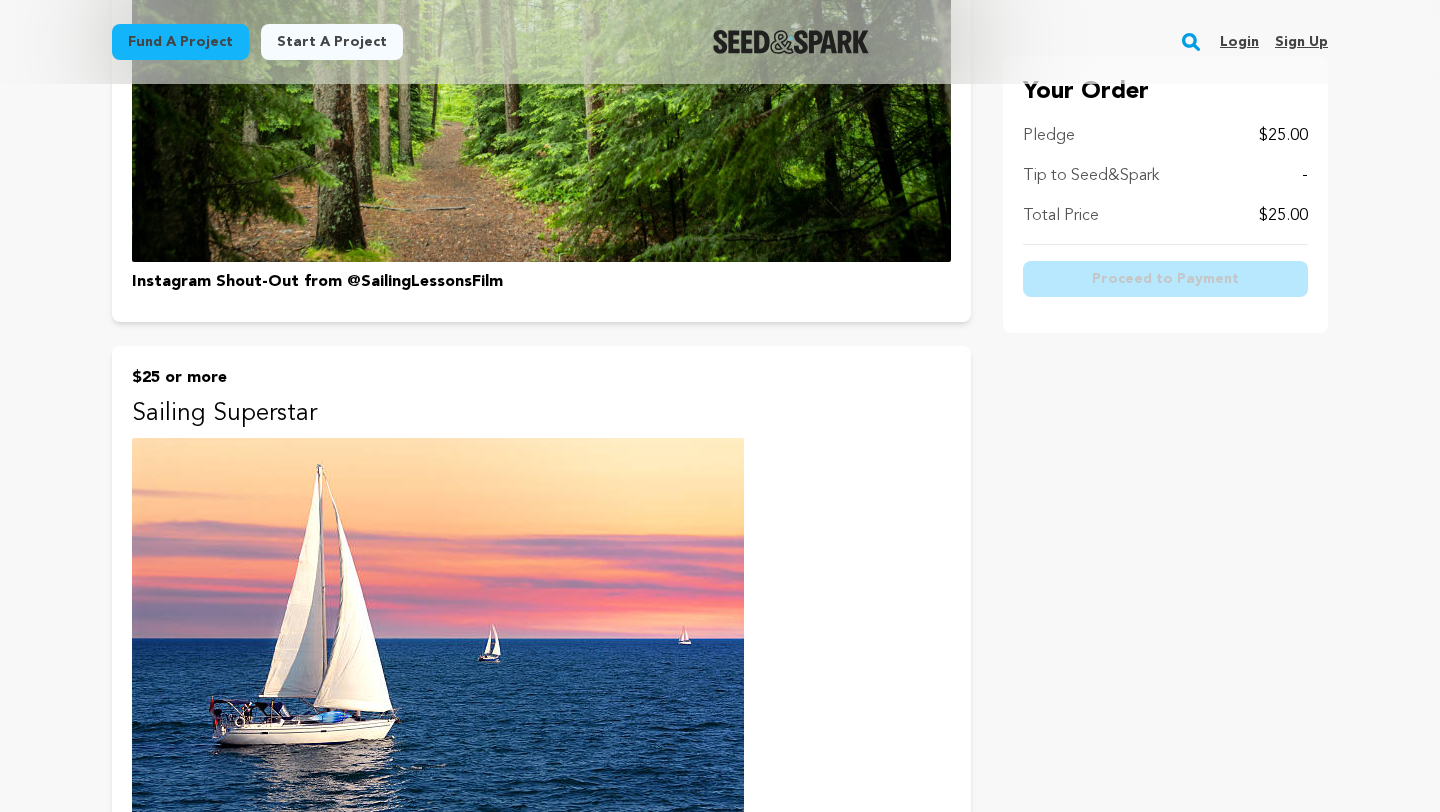 click on "$25
or more
Sailing Superstar
Digital Camp Name Tag & Merit Badge! Campfire Playlist to set the vibes for "Sailing Lessons!" Early access to the finished film!" at bounding box center [541, 659] 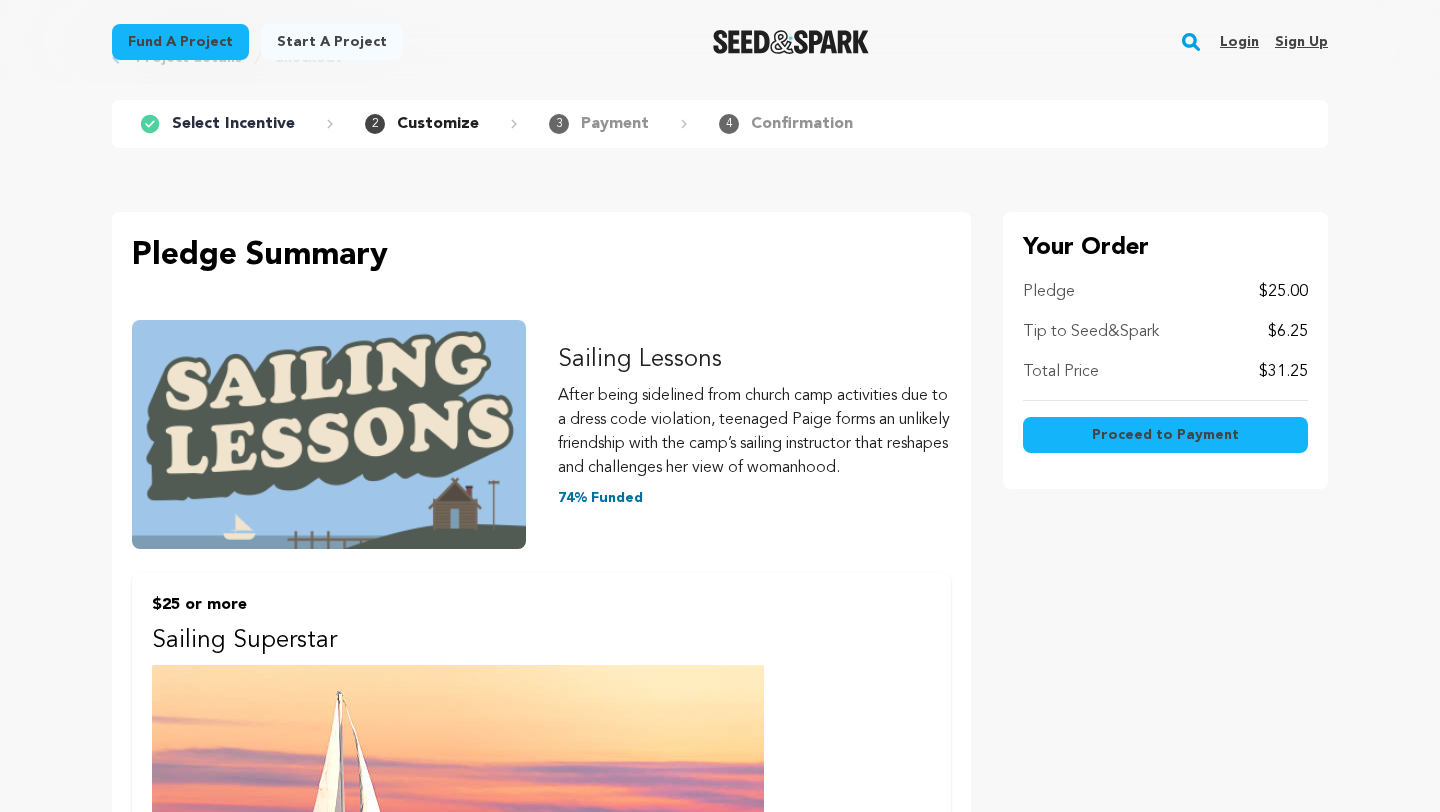 scroll, scrollTop: 0, scrollLeft: 0, axis: both 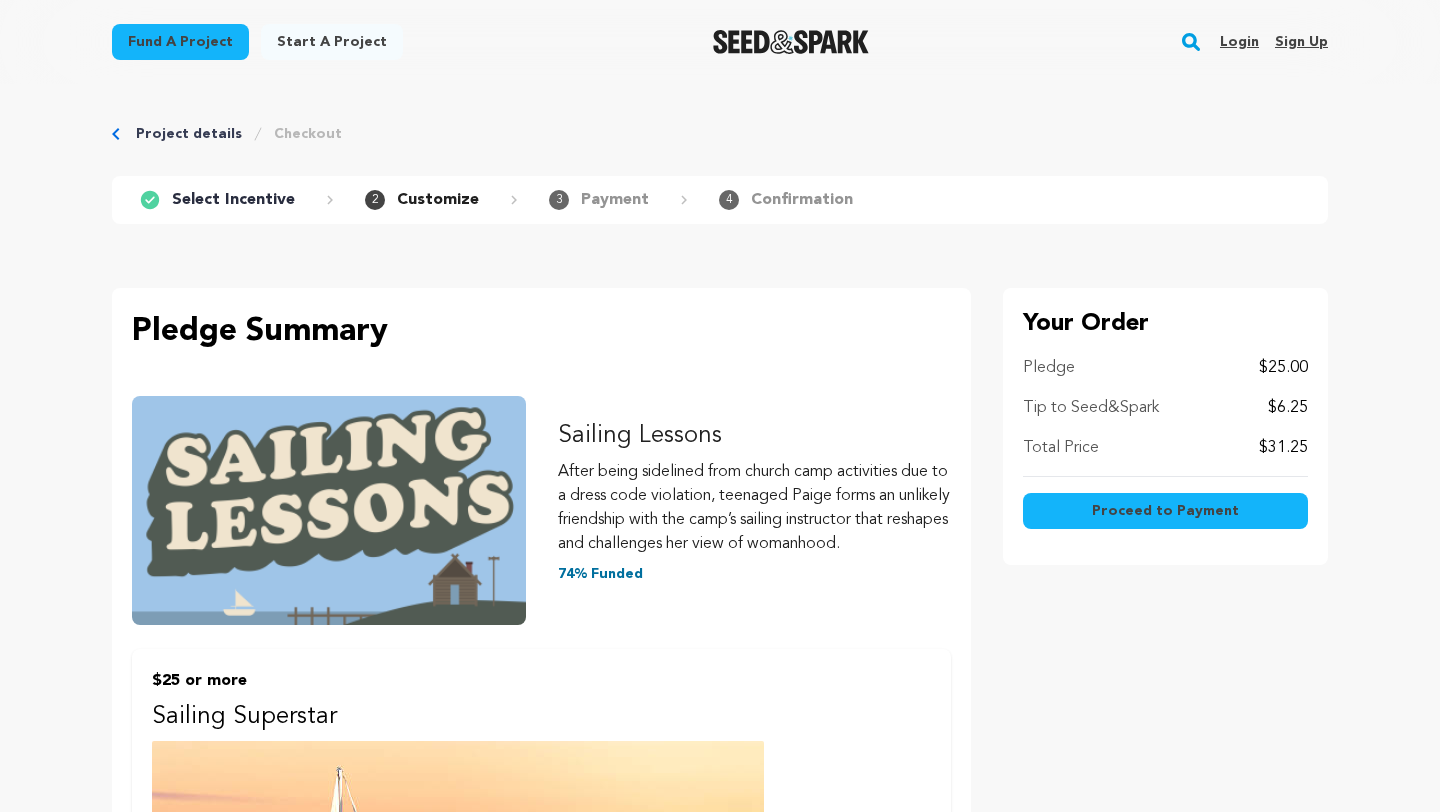 click on "$6.25" at bounding box center (1288, 408) 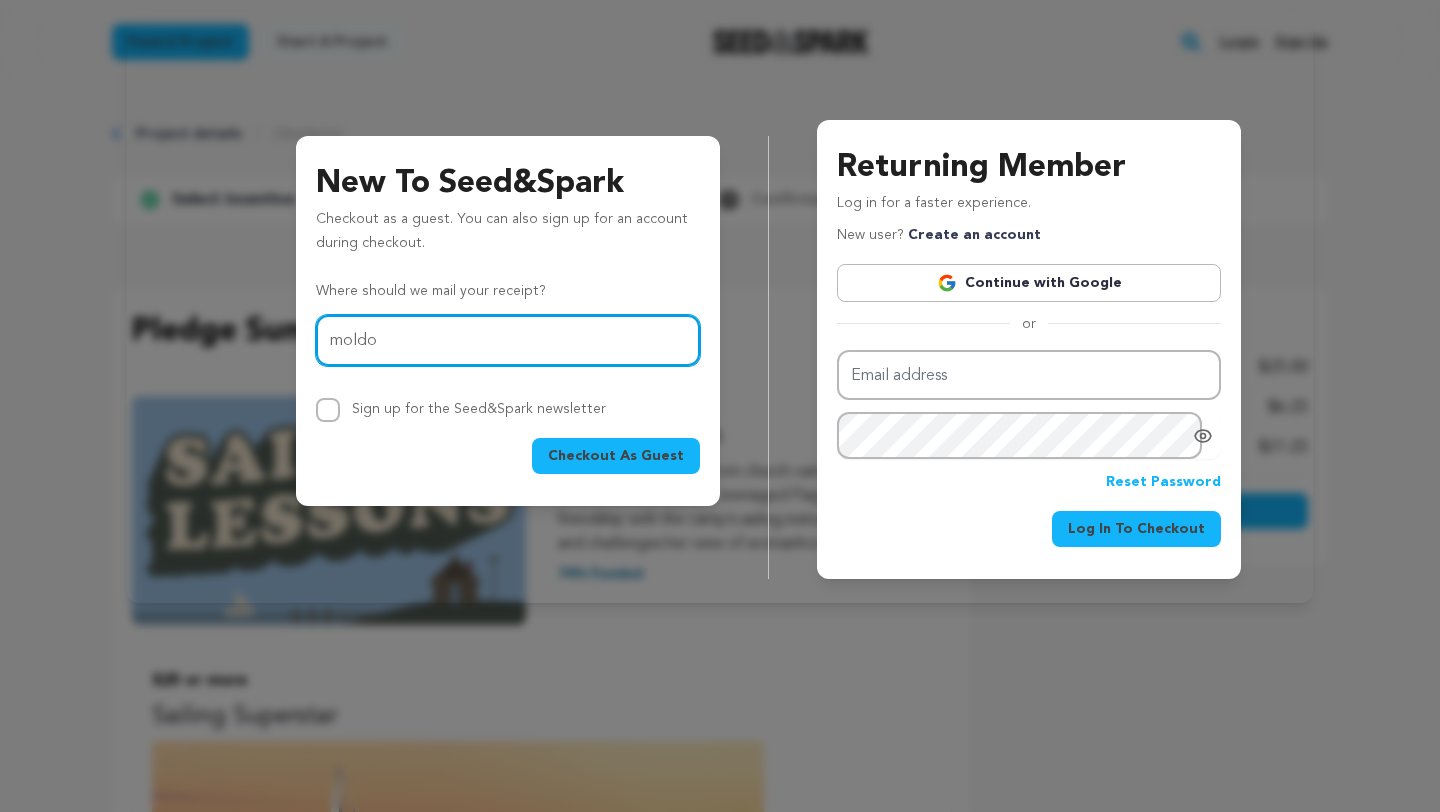 type on "[EMAIL]" 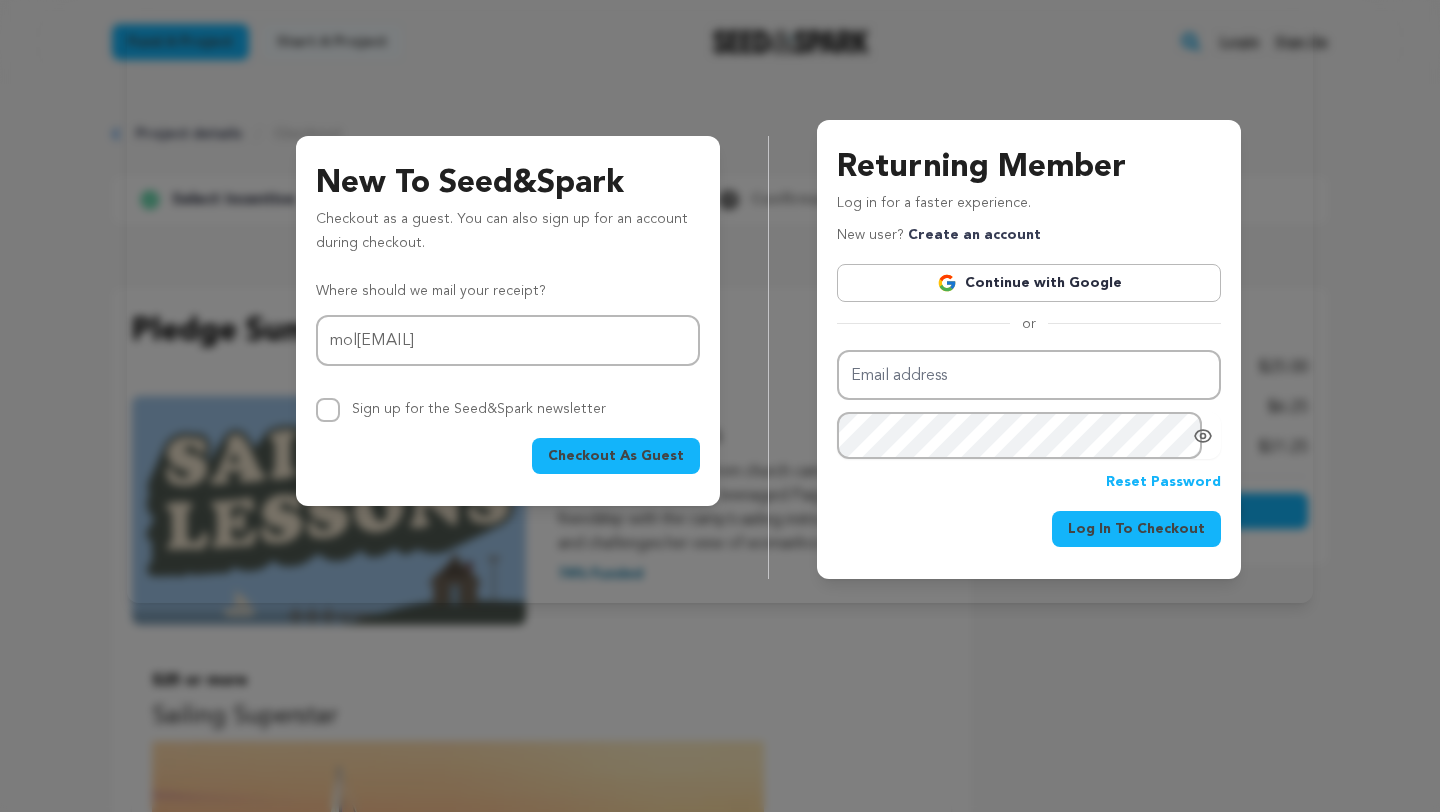 click on "Checkout As Guest" at bounding box center [616, 456] 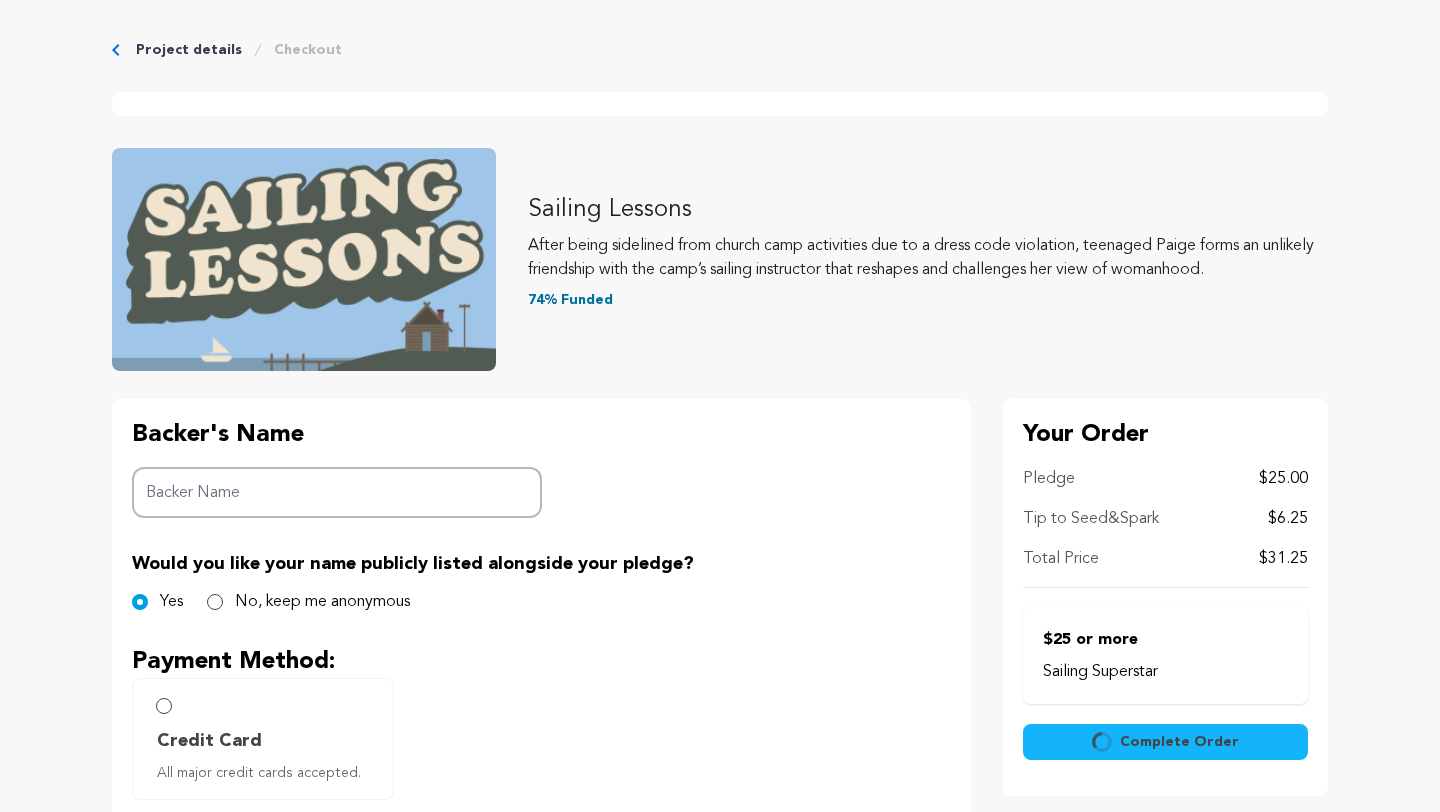 scroll, scrollTop: 0, scrollLeft: 0, axis: both 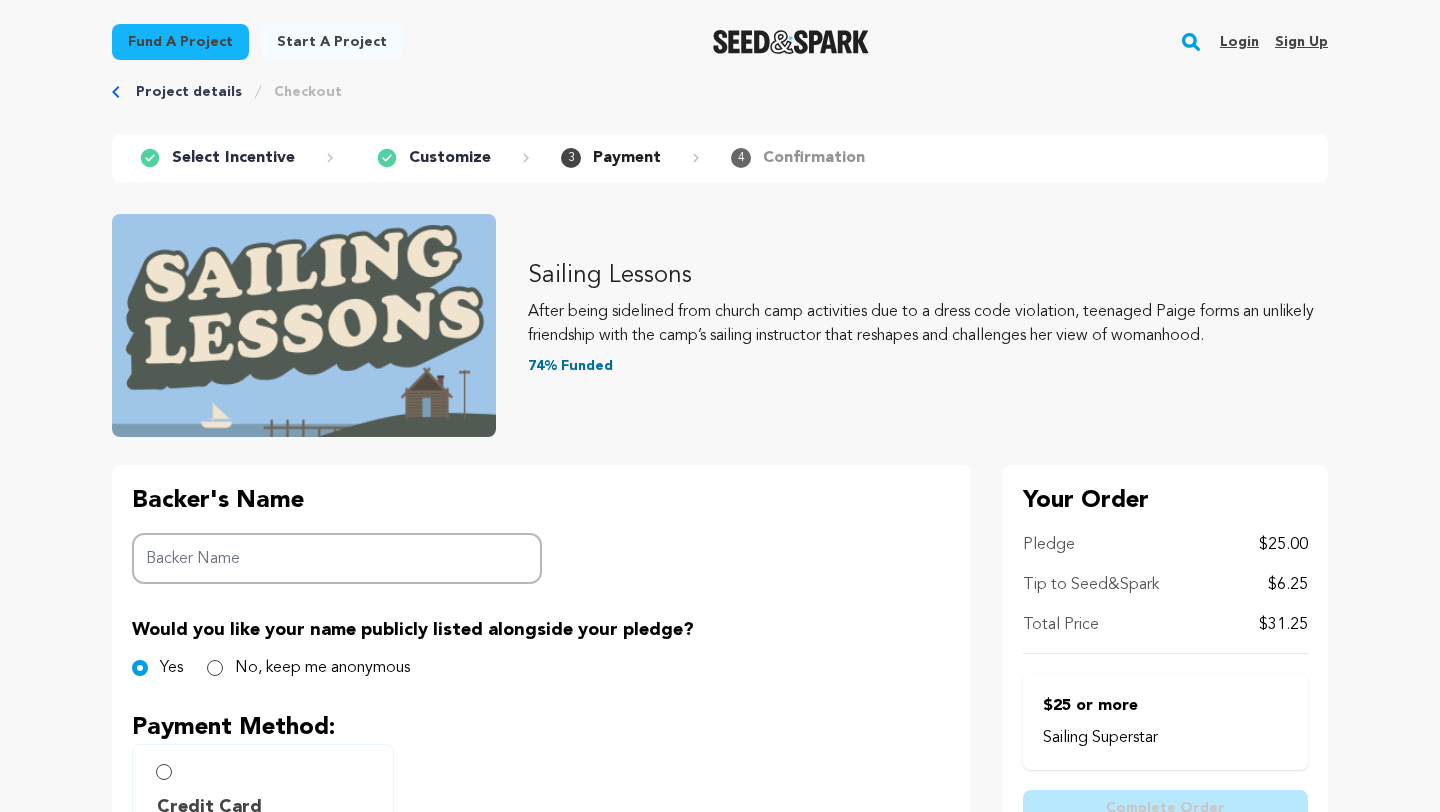 click on "Tip to Seed&Spark" at bounding box center [1091, 585] 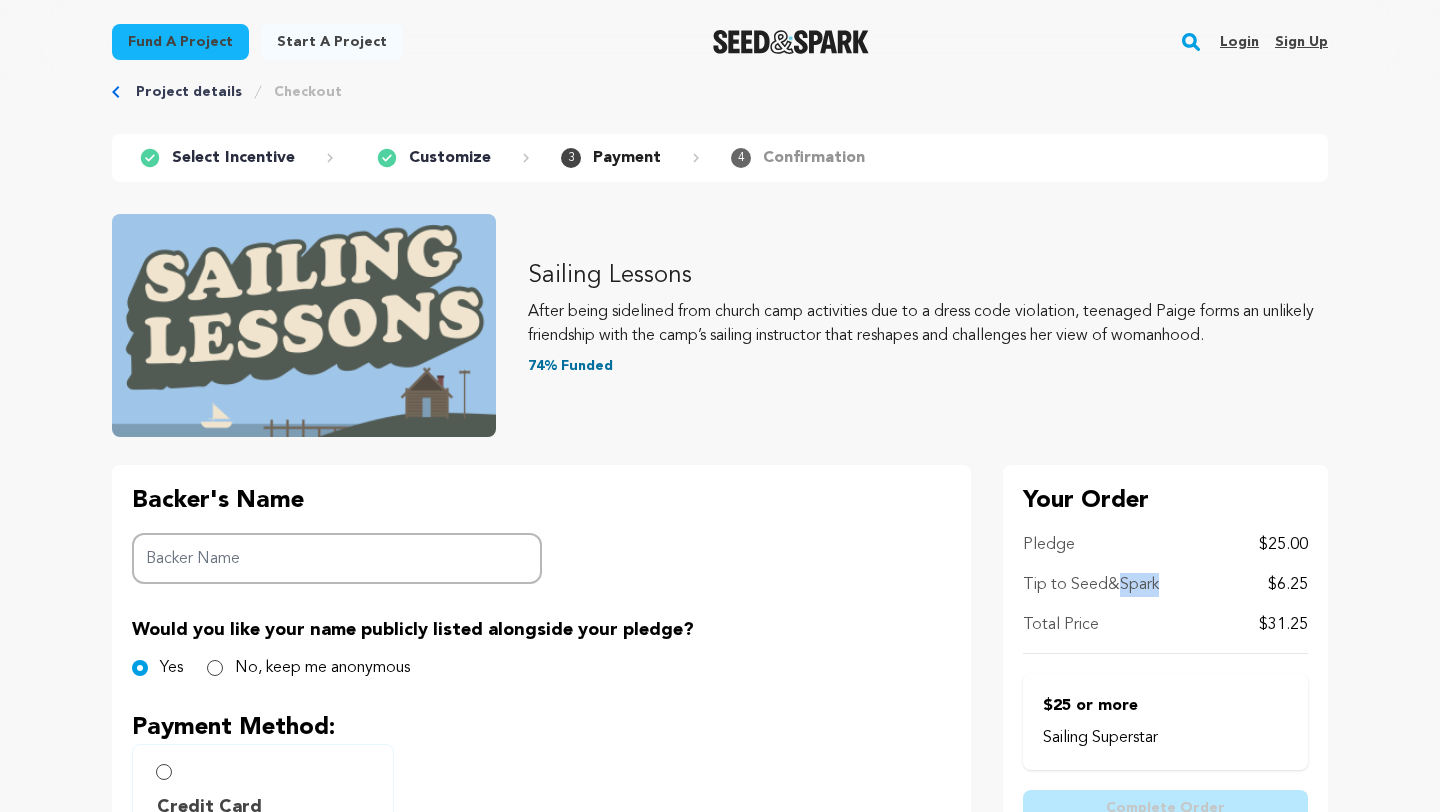 click on "Customize" at bounding box center (450, 158) 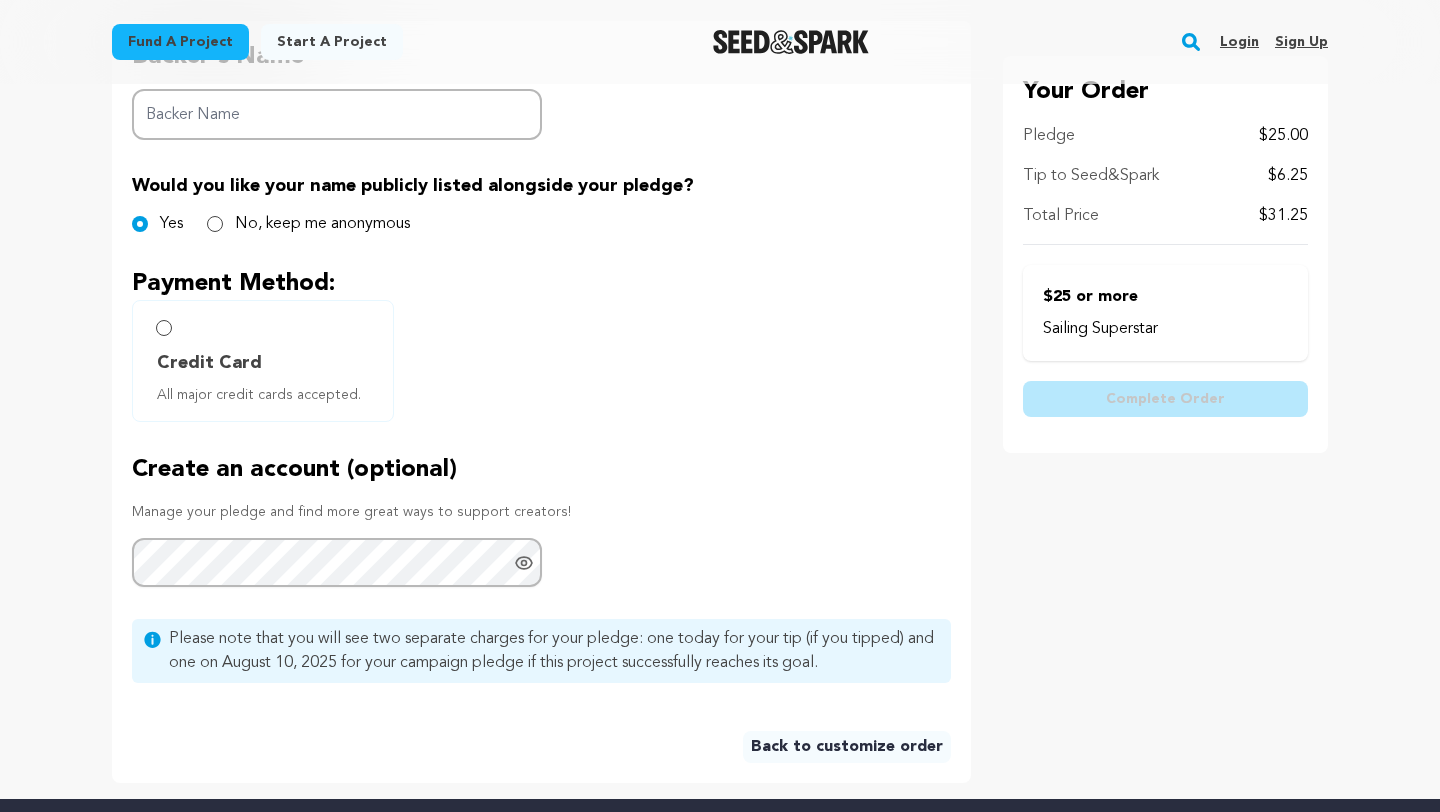 scroll, scrollTop: 0, scrollLeft: 0, axis: both 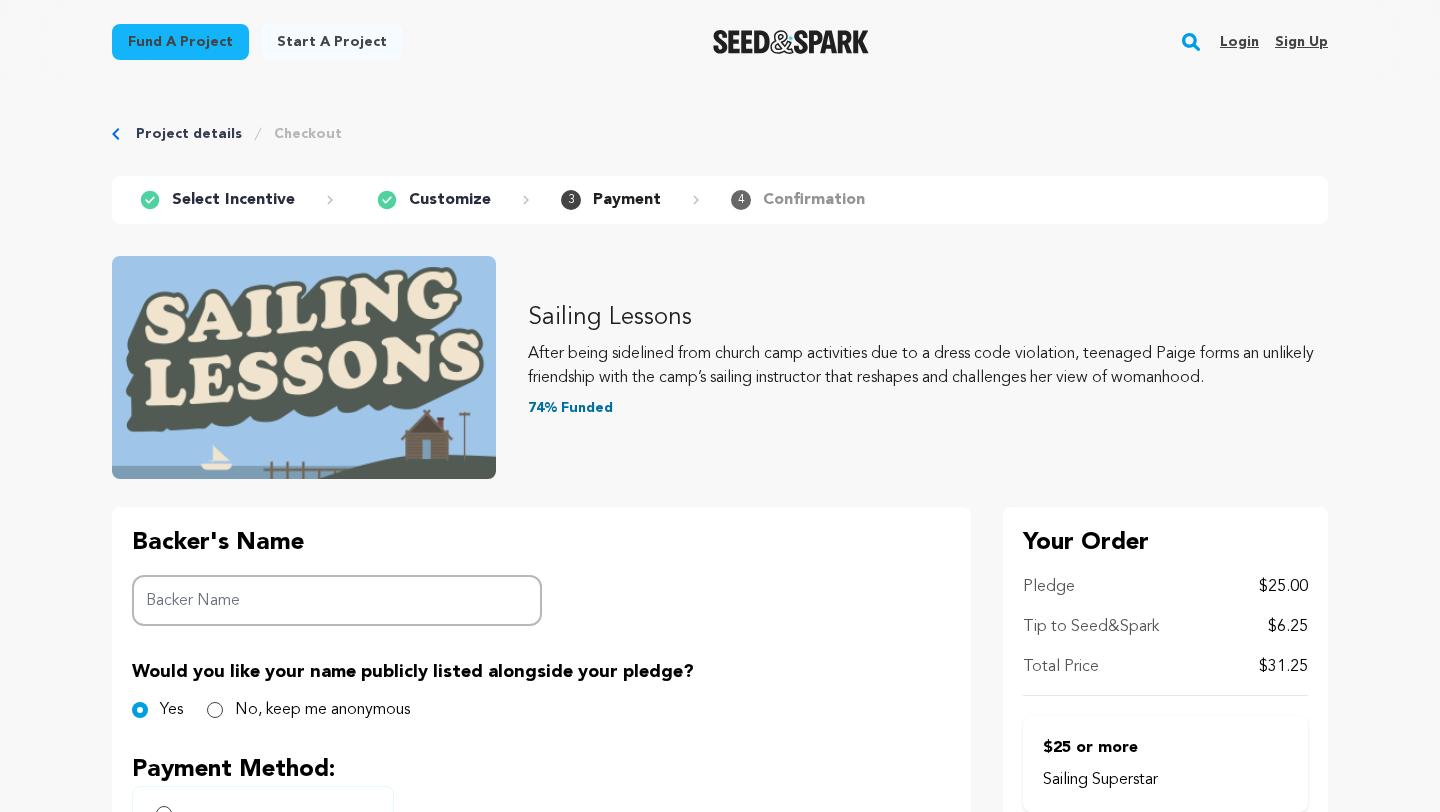 click on "Customize" at bounding box center (450, 200) 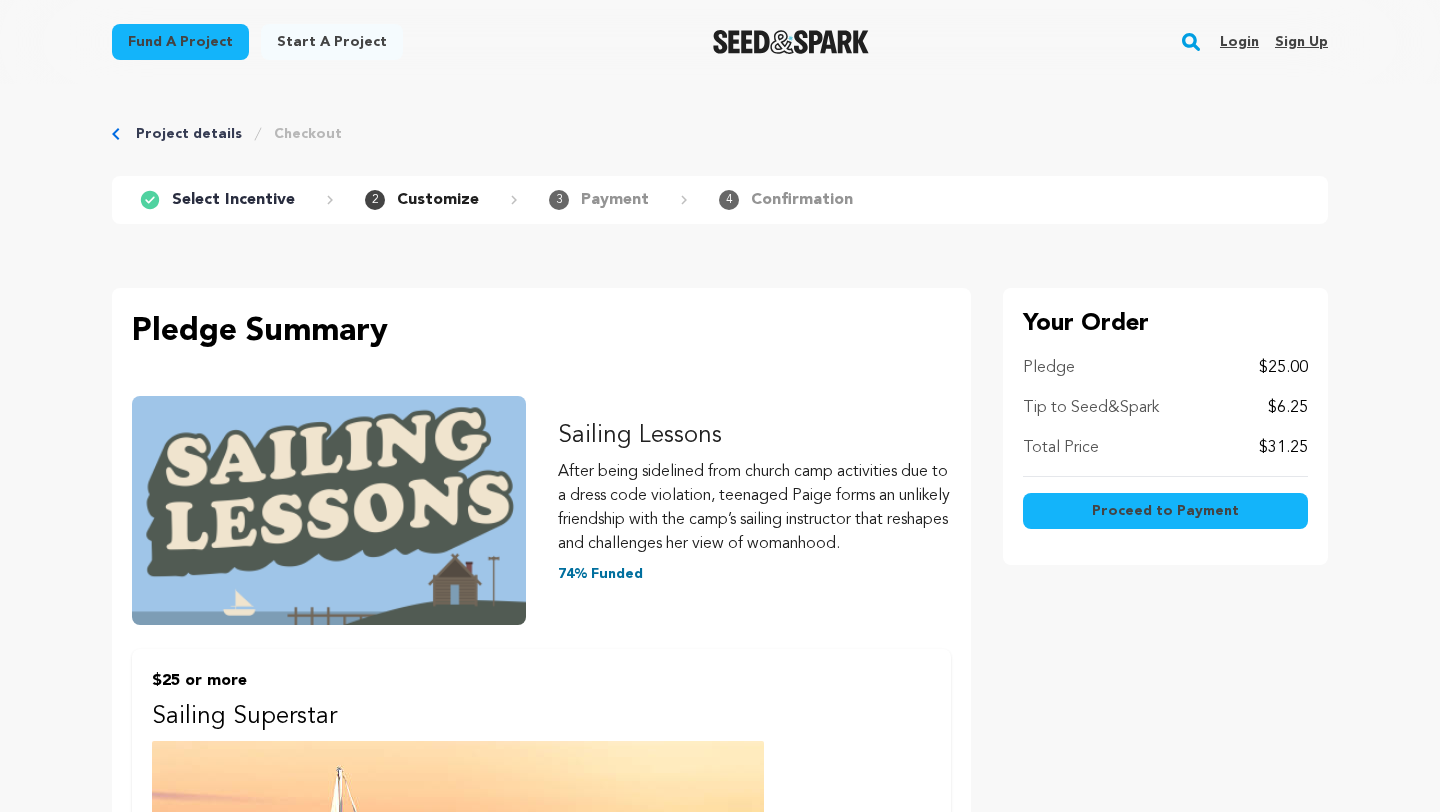 scroll, scrollTop: 0, scrollLeft: 0, axis: both 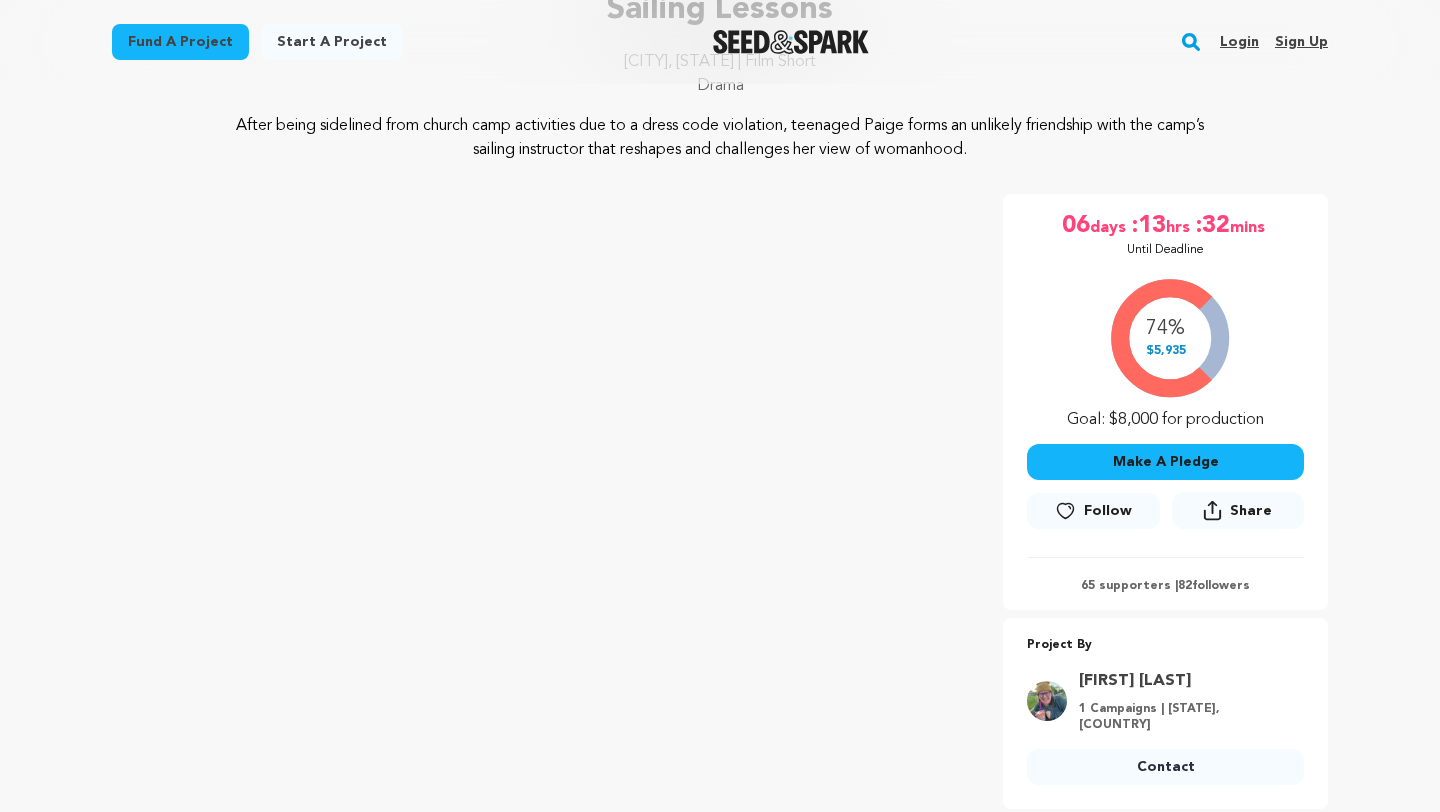click on "Make A Pledge" at bounding box center (1165, 462) 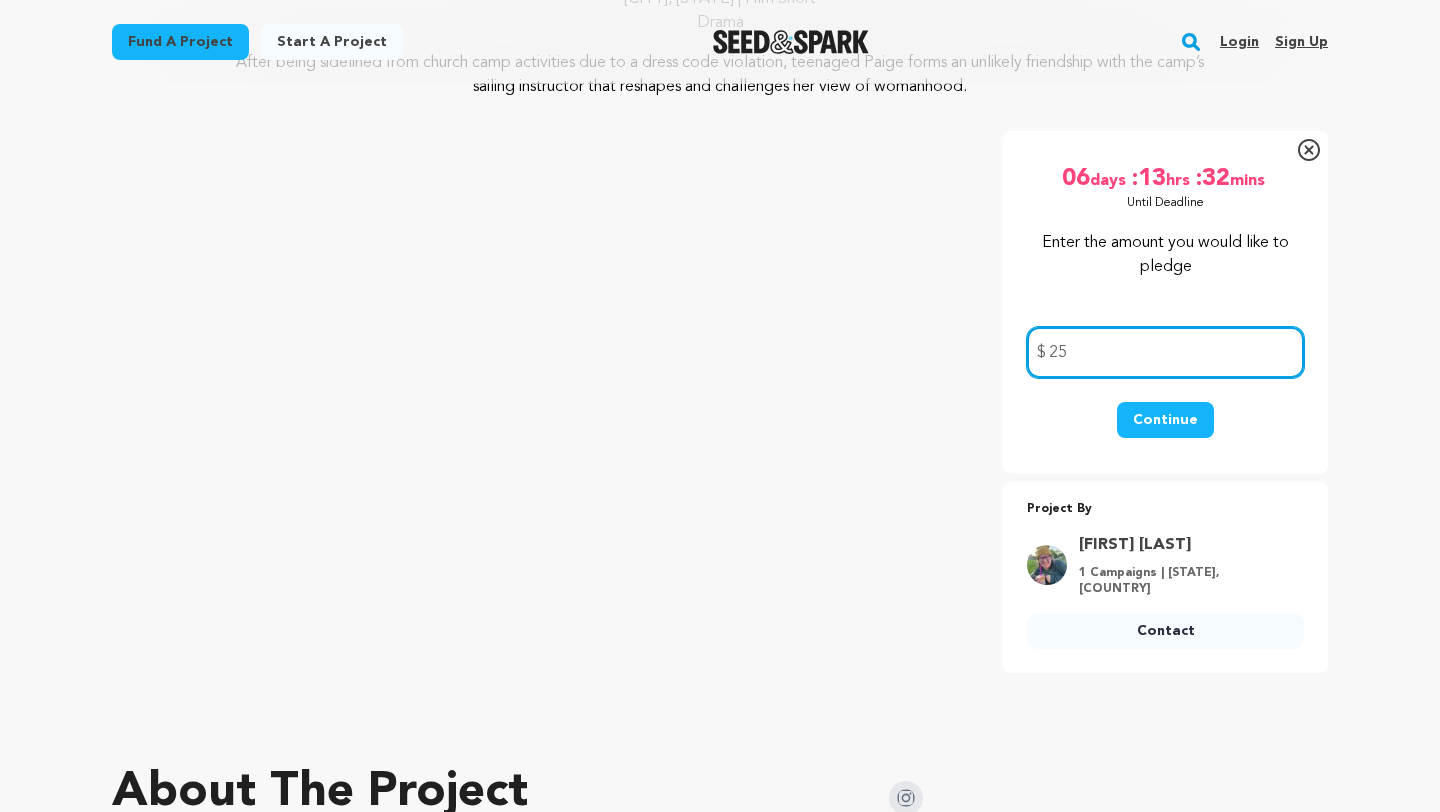 scroll, scrollTop: 267, scrollLeft: 0, axis: vertical 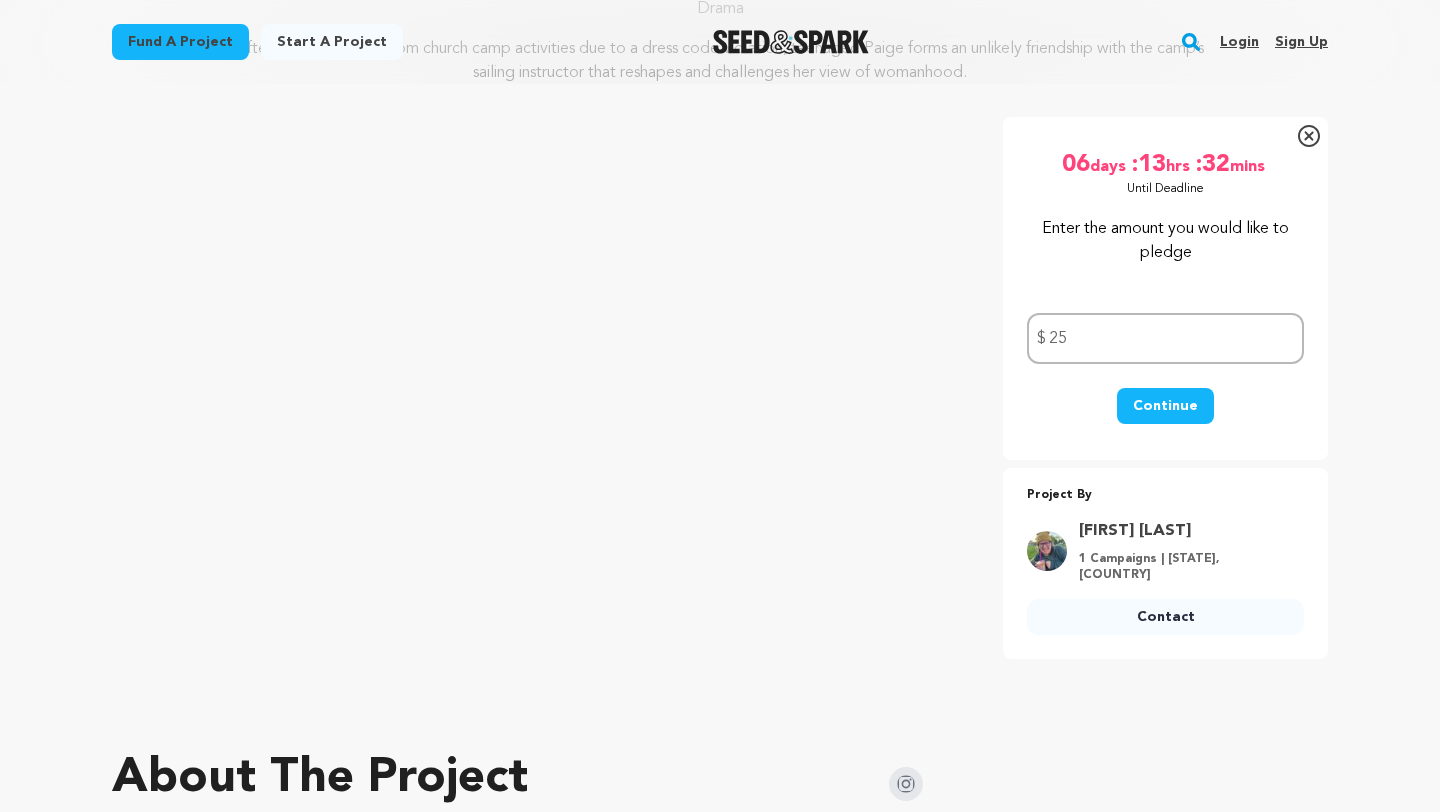 click on "Continue" at bounding box center (1165, 406) 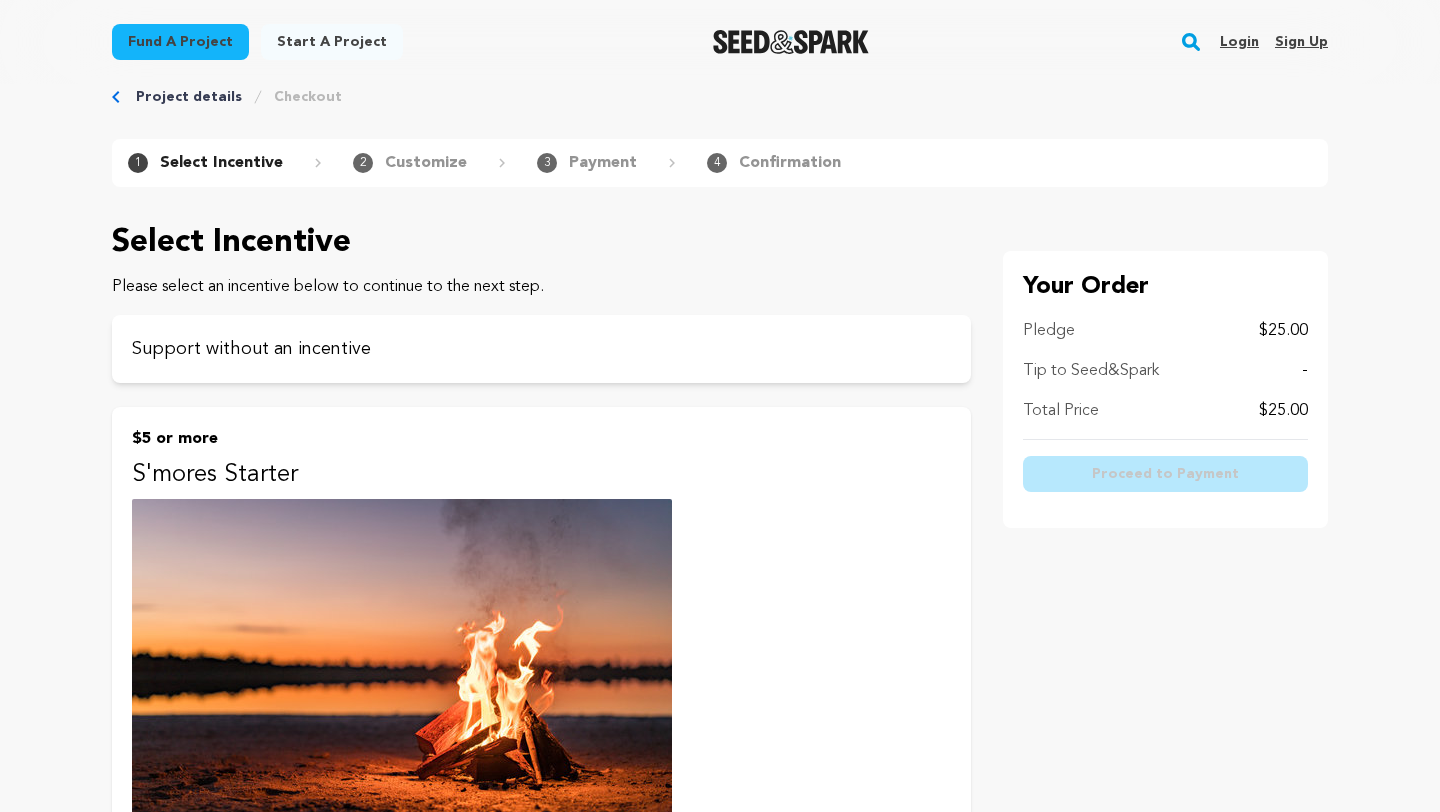 scroll, scrollTop: 40, scrollLeft: 0, axis: vertical 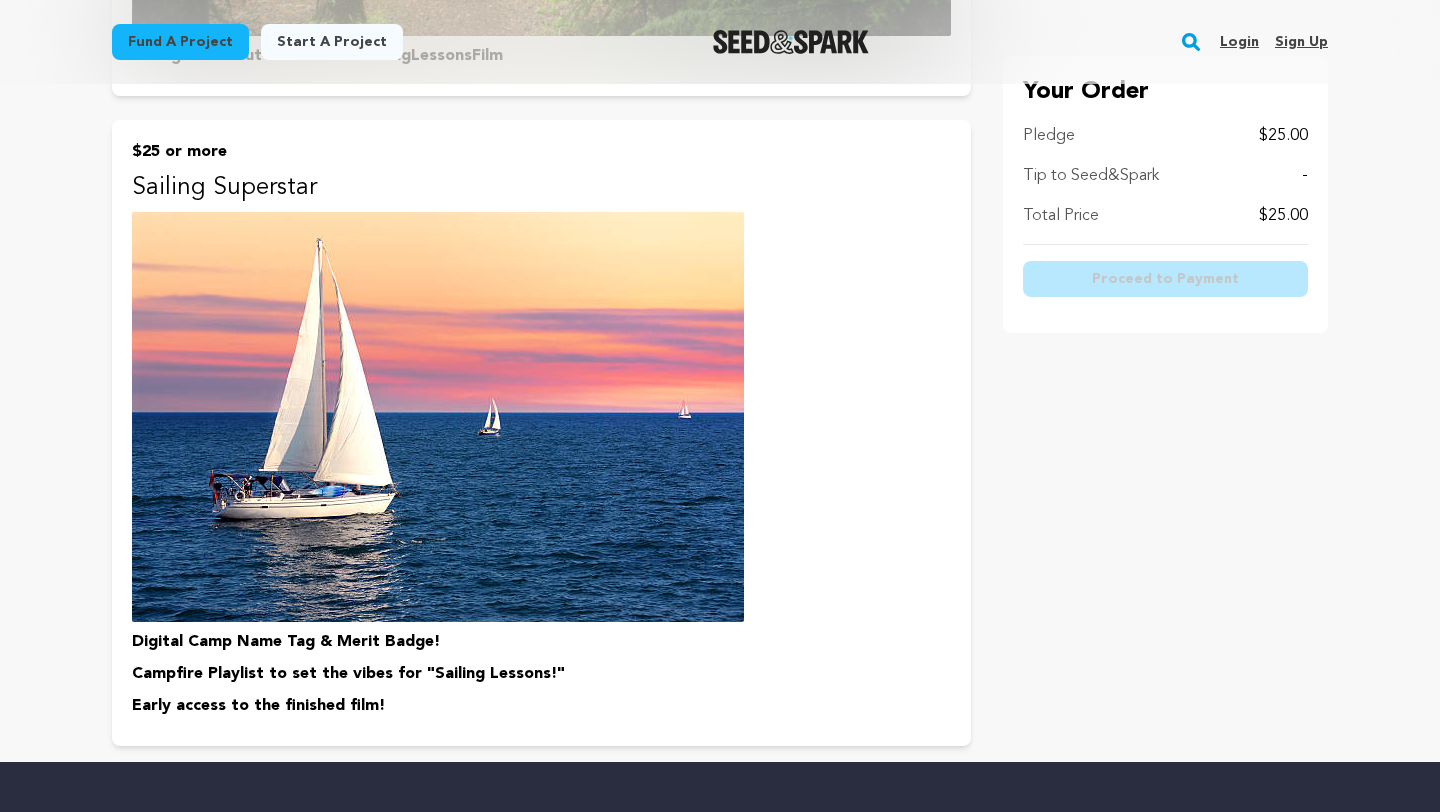 click on "$25
or more
Sailing Superstar
Digital Camp Name Tag & Merit Badge! Campfire Playlist to set the vibes for "Sailing Lessons!" Early access to the finished film!" at bounding box center [541, 433] 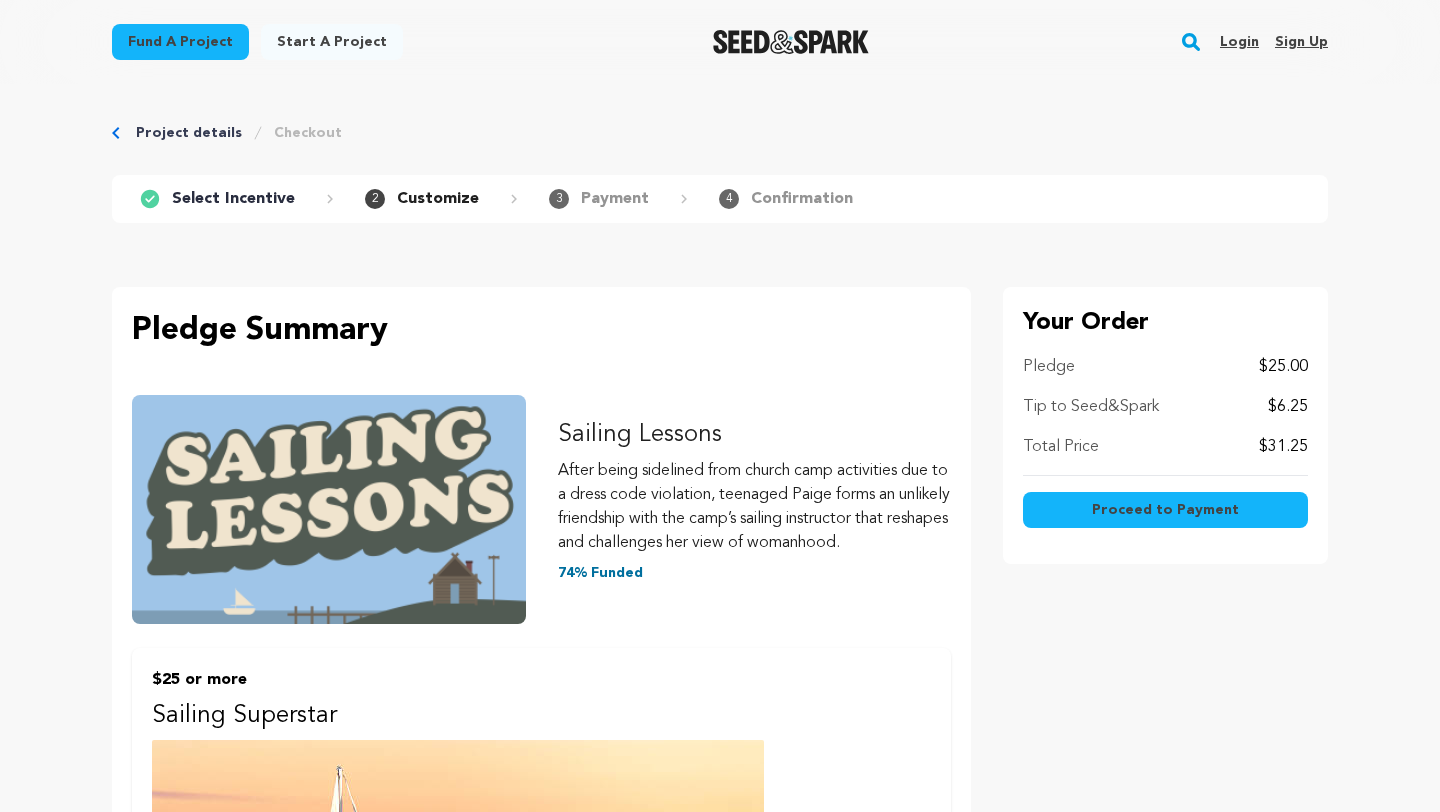 scroll, scrollTop: 0, scrollLeft: 0, axis: both 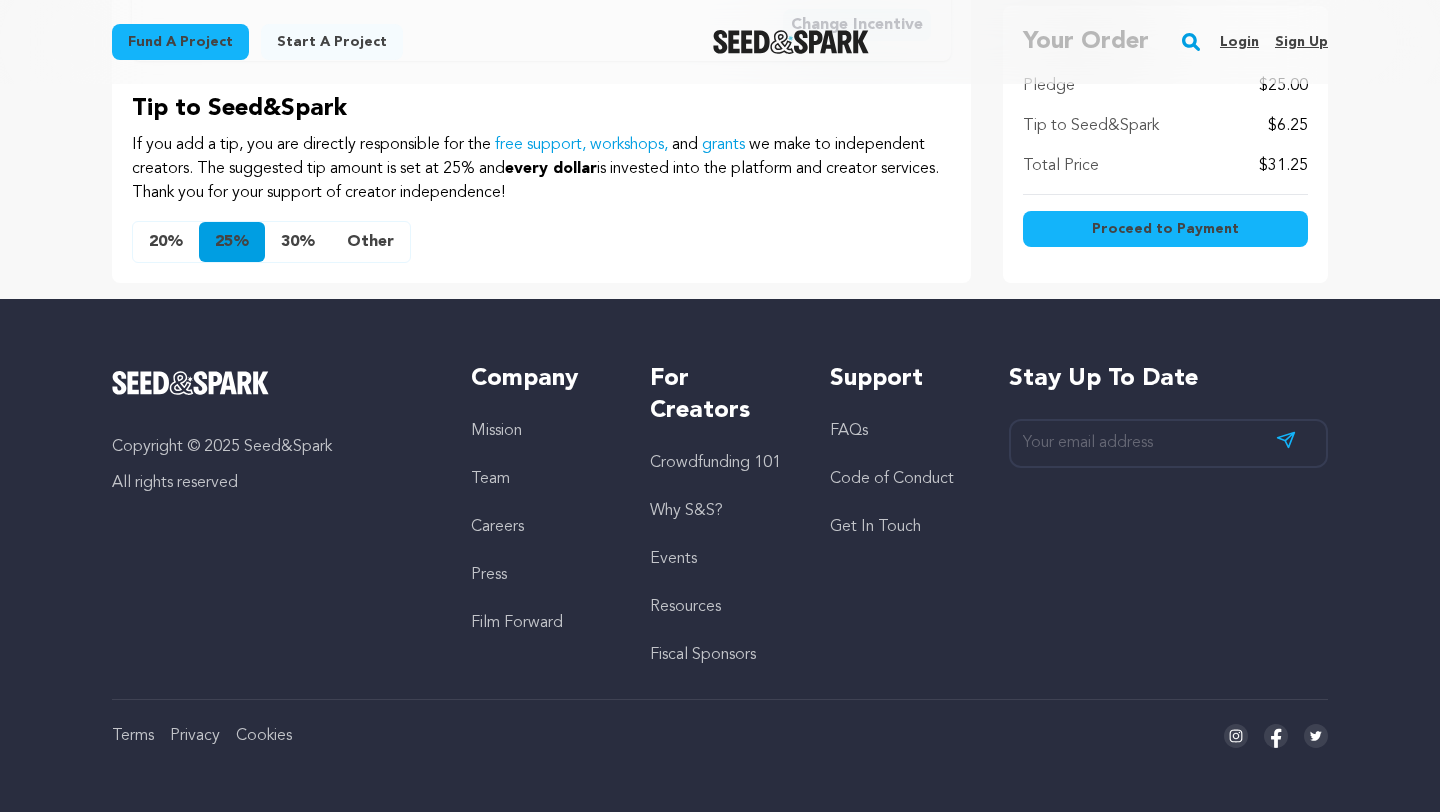 click on "Other" at bounding box center [370, 242] 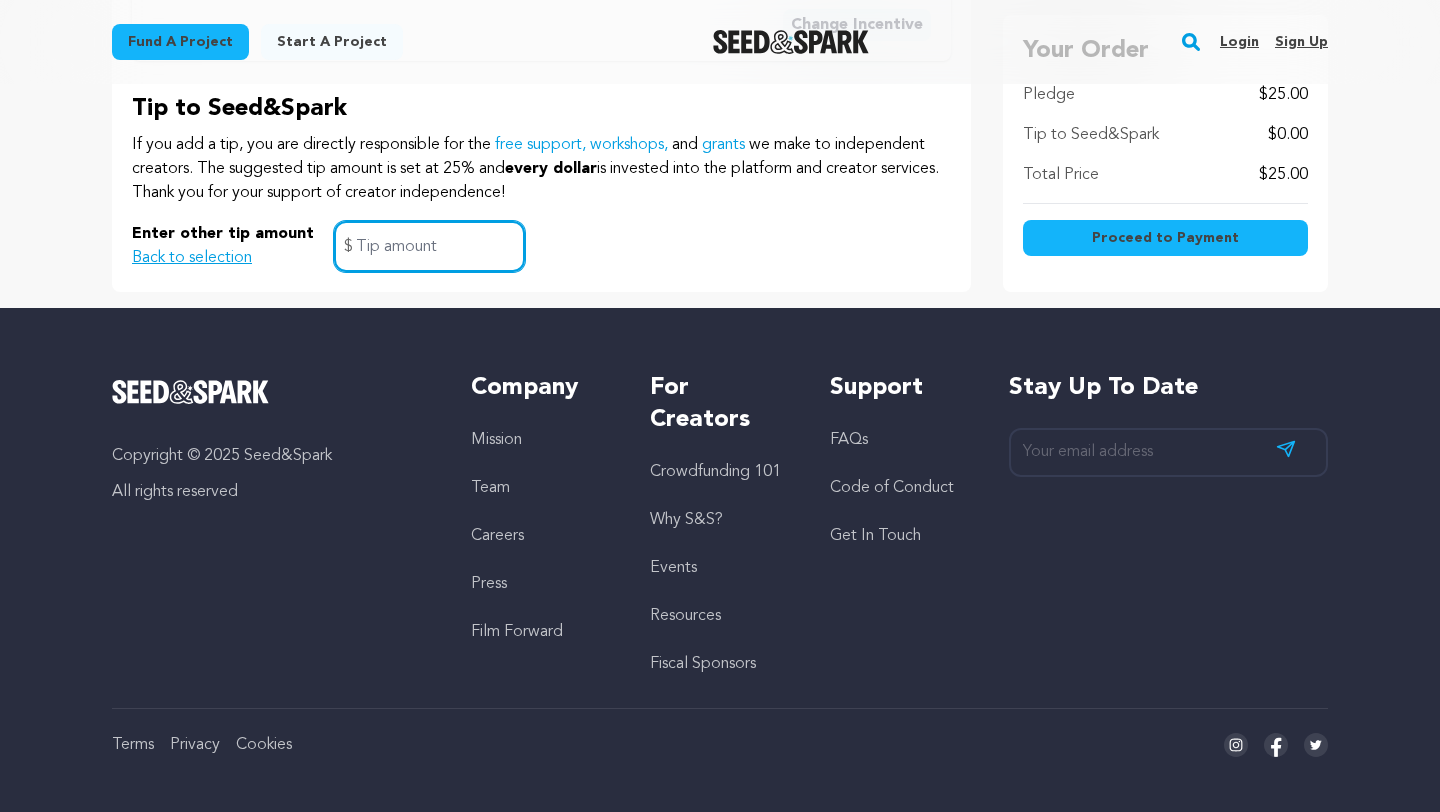 click at bounding box center (429, 246) 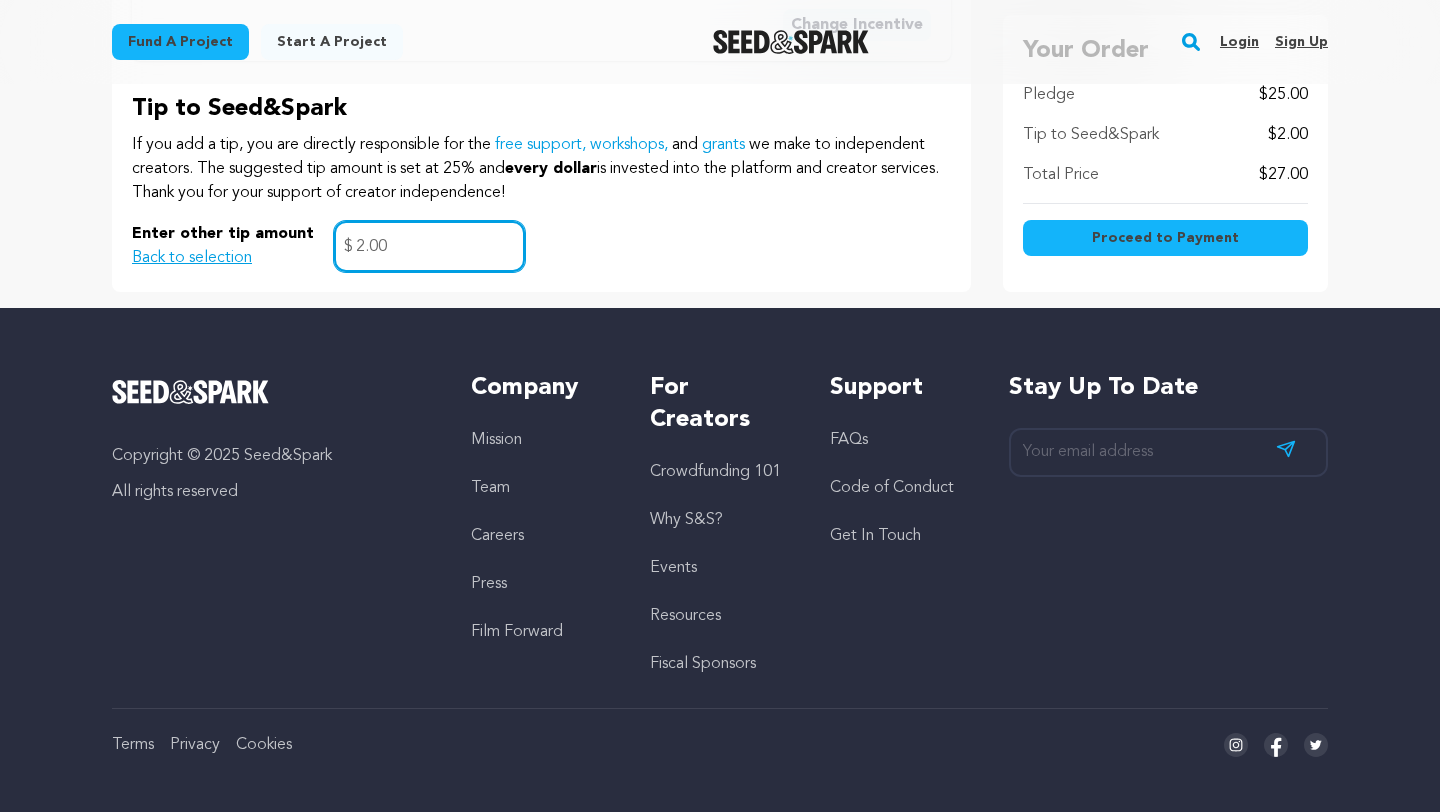type on "2.00" 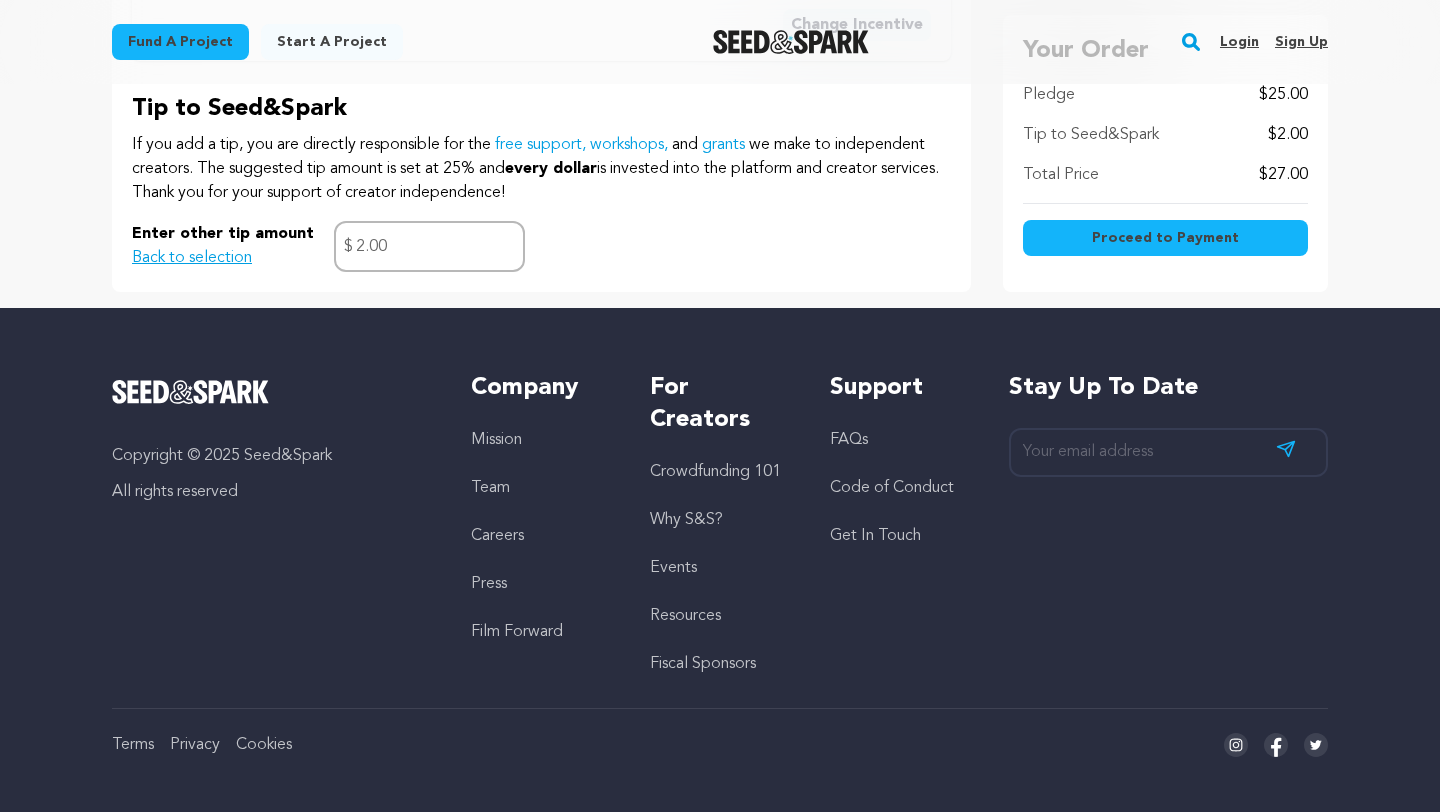 click on "Proceed to Payment" at bounding box center [1165, 238] 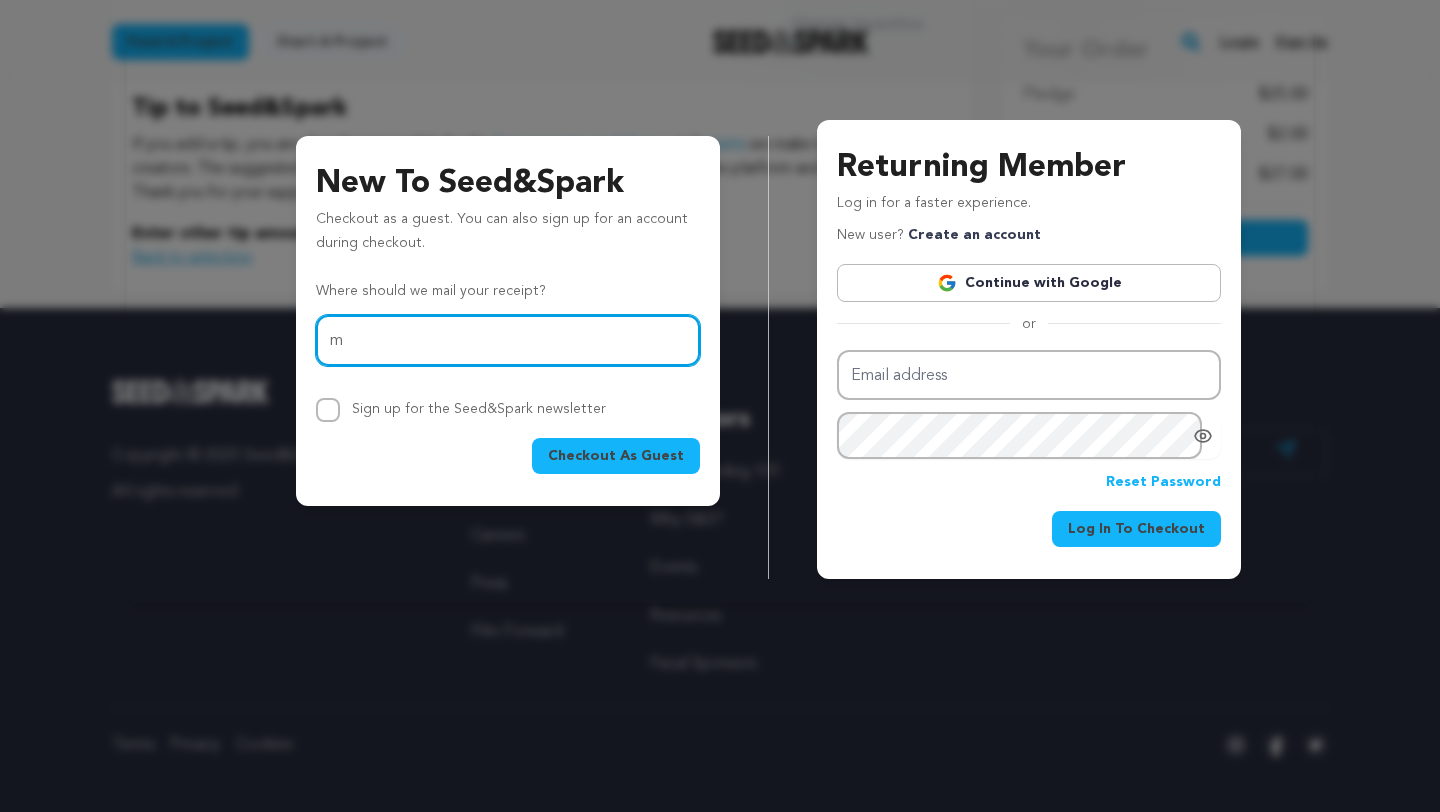 type on "moldovanicole@yahoo.com" 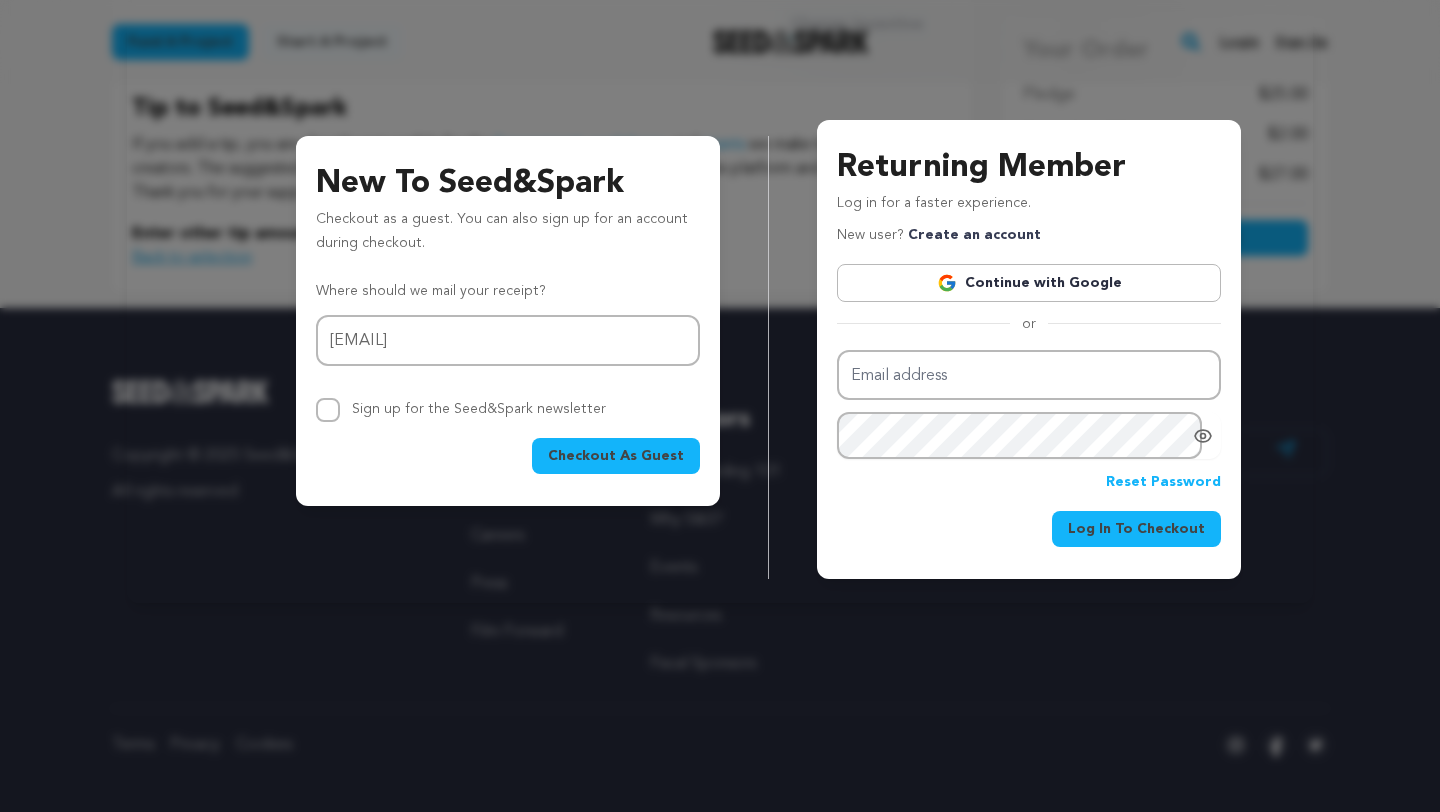 click on "Checkout As Guest" at bounding box center (616, 456) 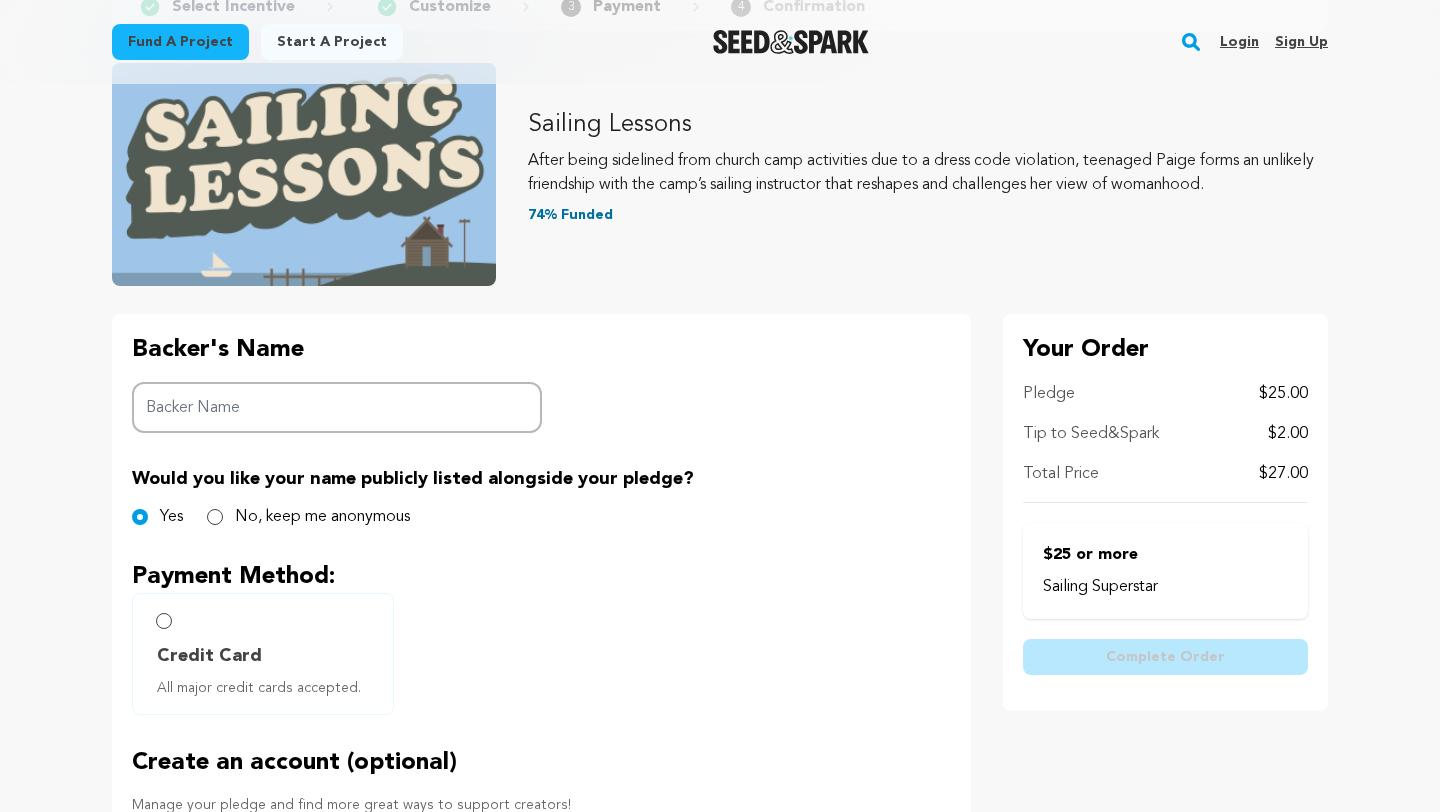 scroll, scrollTop: 192, scrollLeft: 0, axis: vertical 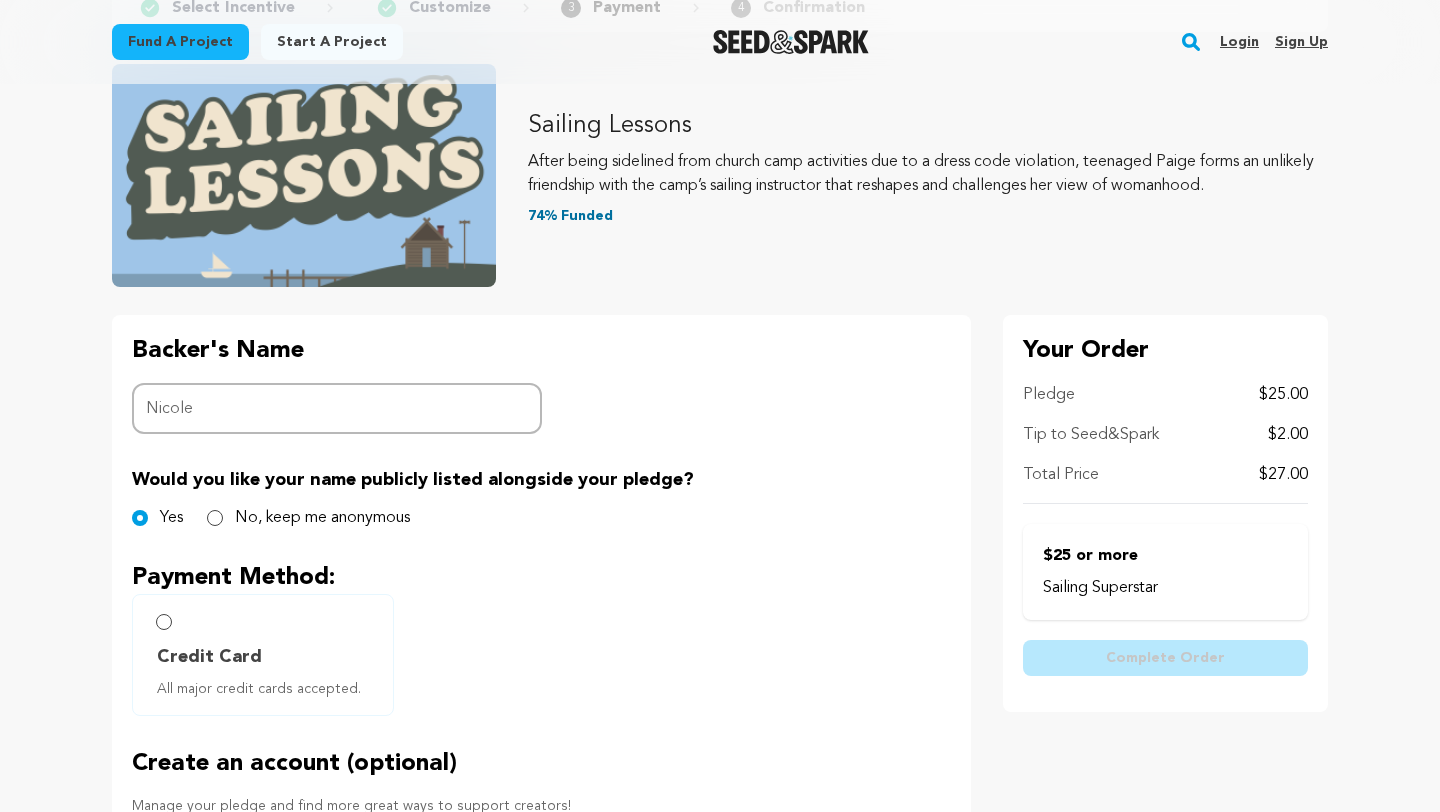 type on "Nicole" 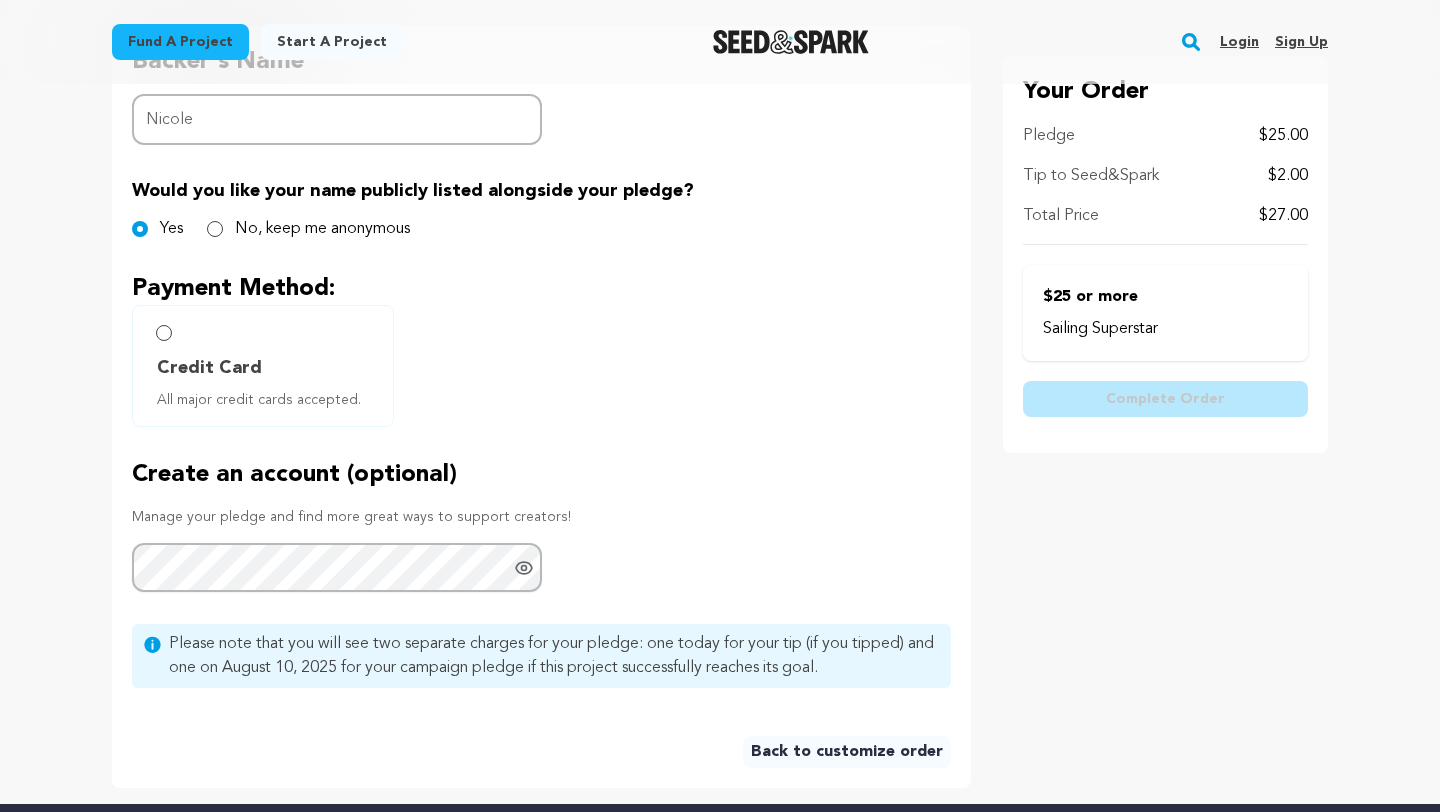 scroll, scrollTop: 480, scrollLeft: 0, axis: vertical 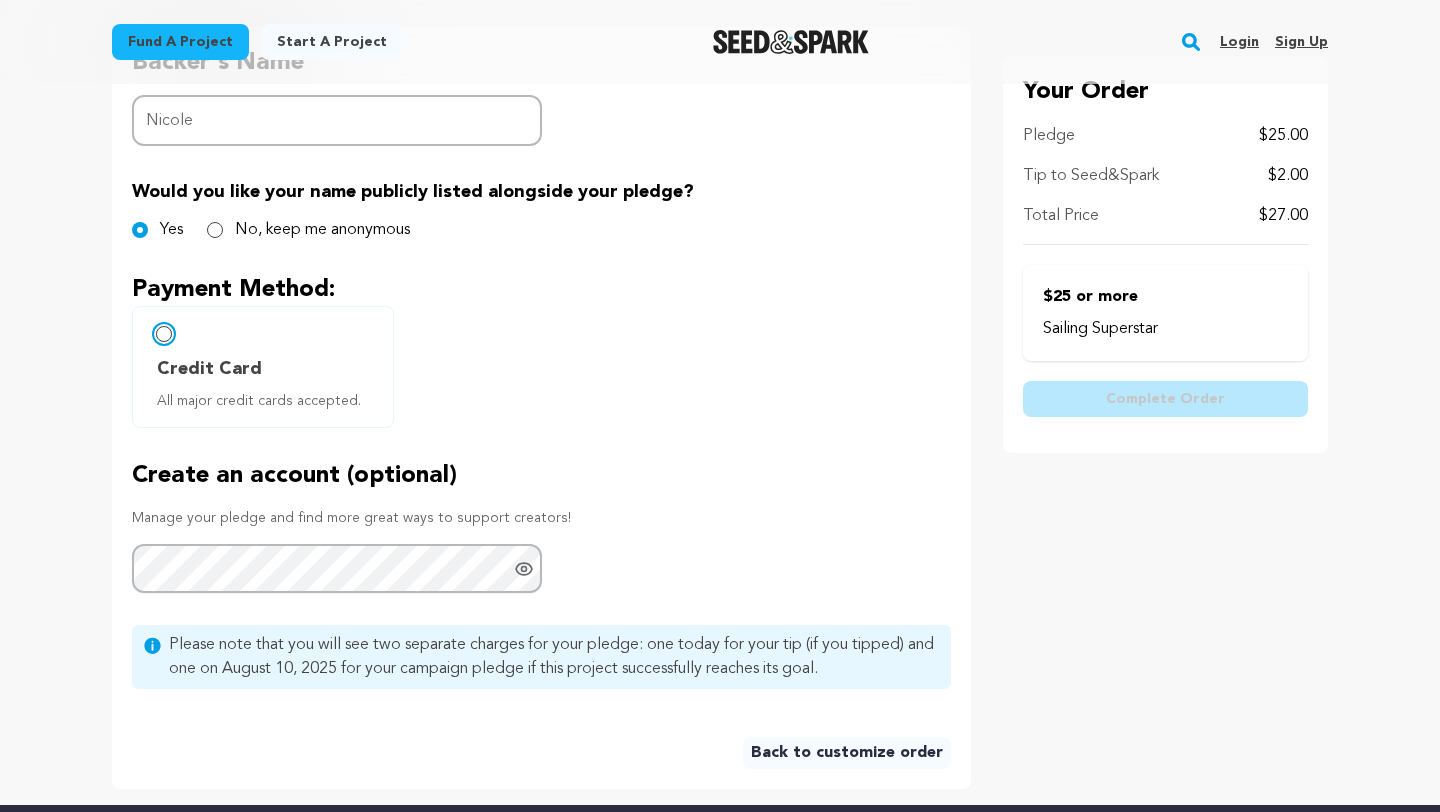 click on "Credit Card
All major credit cards accepted." at bounding box center (164, 334) 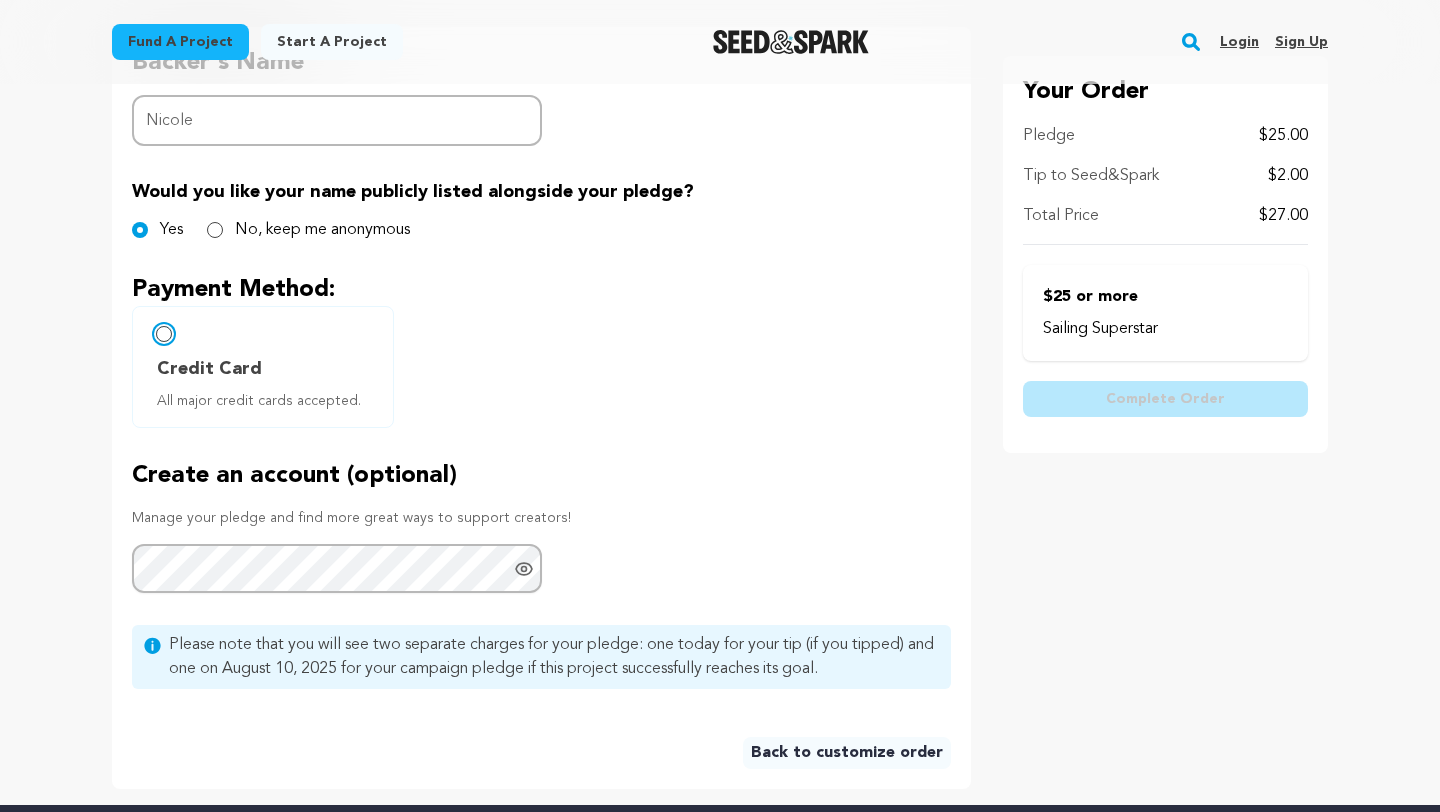 radio on "false" 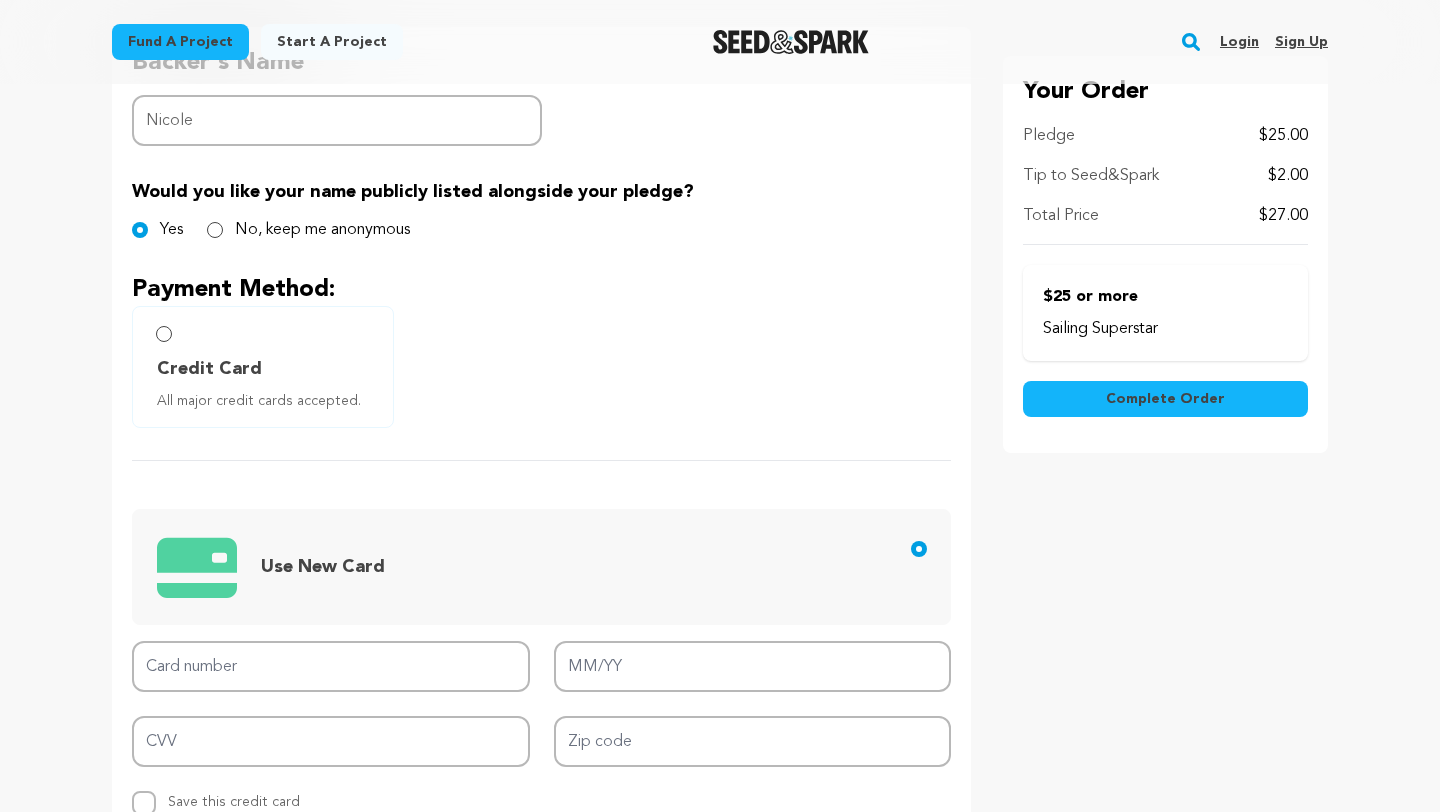 click on "All major credit cards accepted." at bounding box center [267, 401] 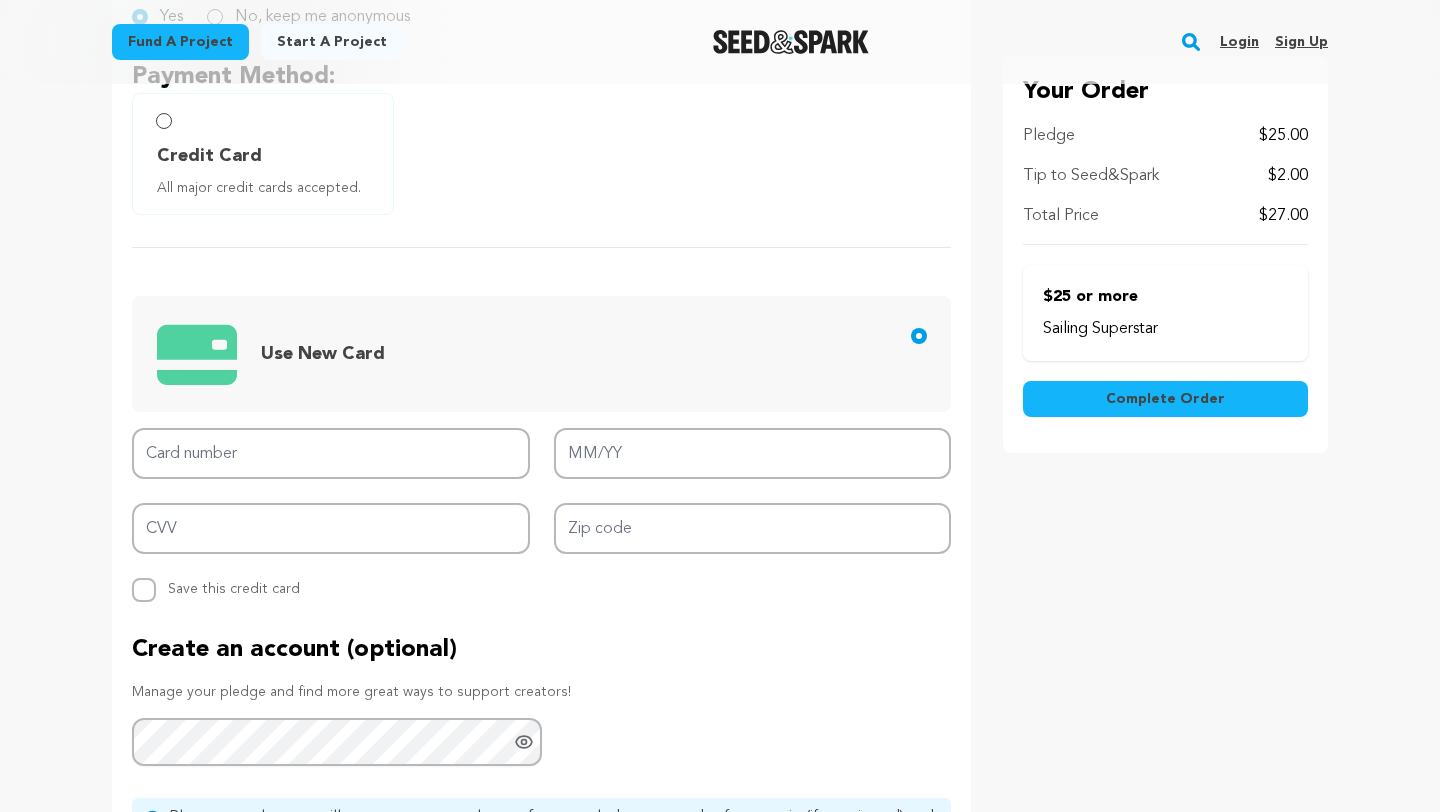 scroll, scrollTop: 695, scrollLeft: 0, axis: vertical 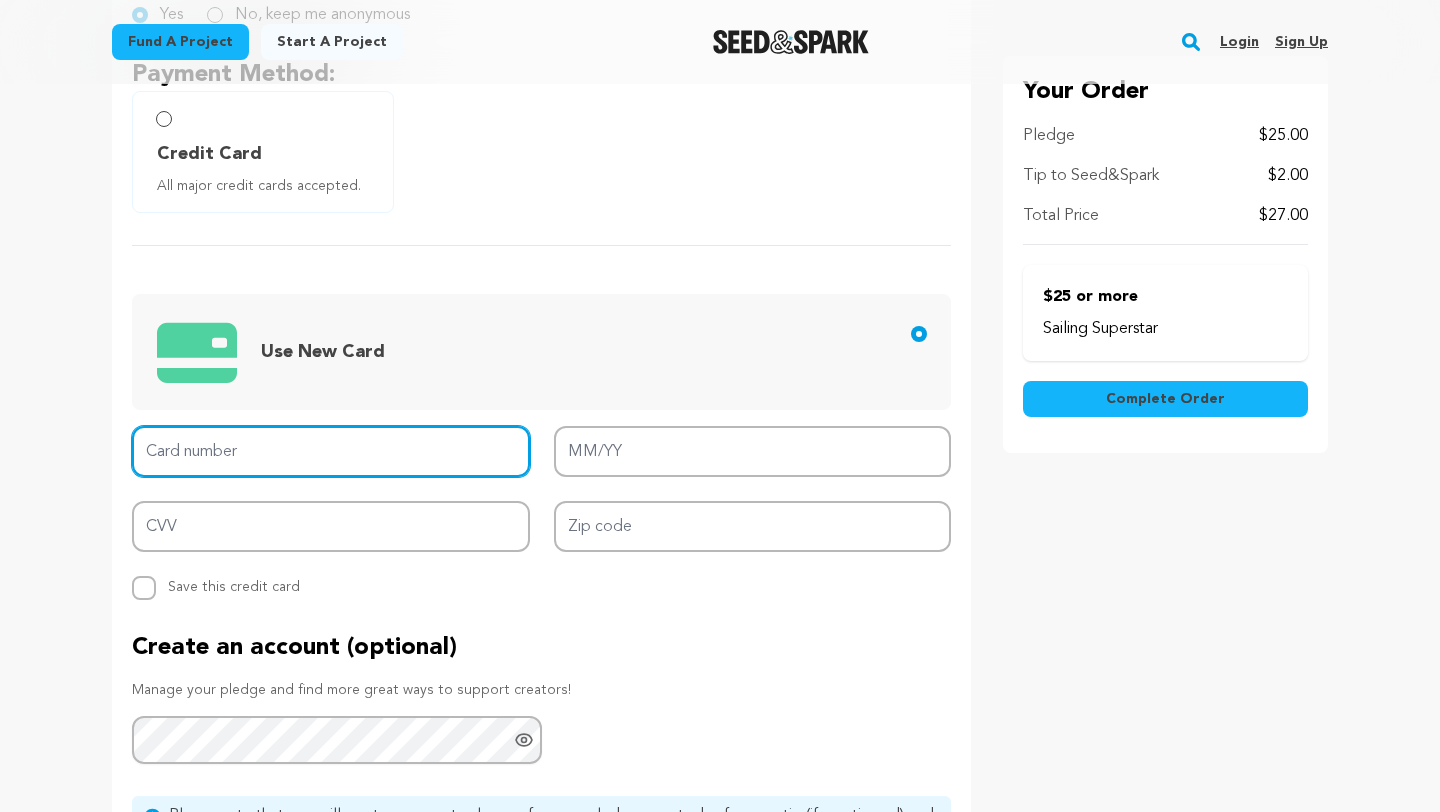 click on "Card number" at bounding box center [331, 451] 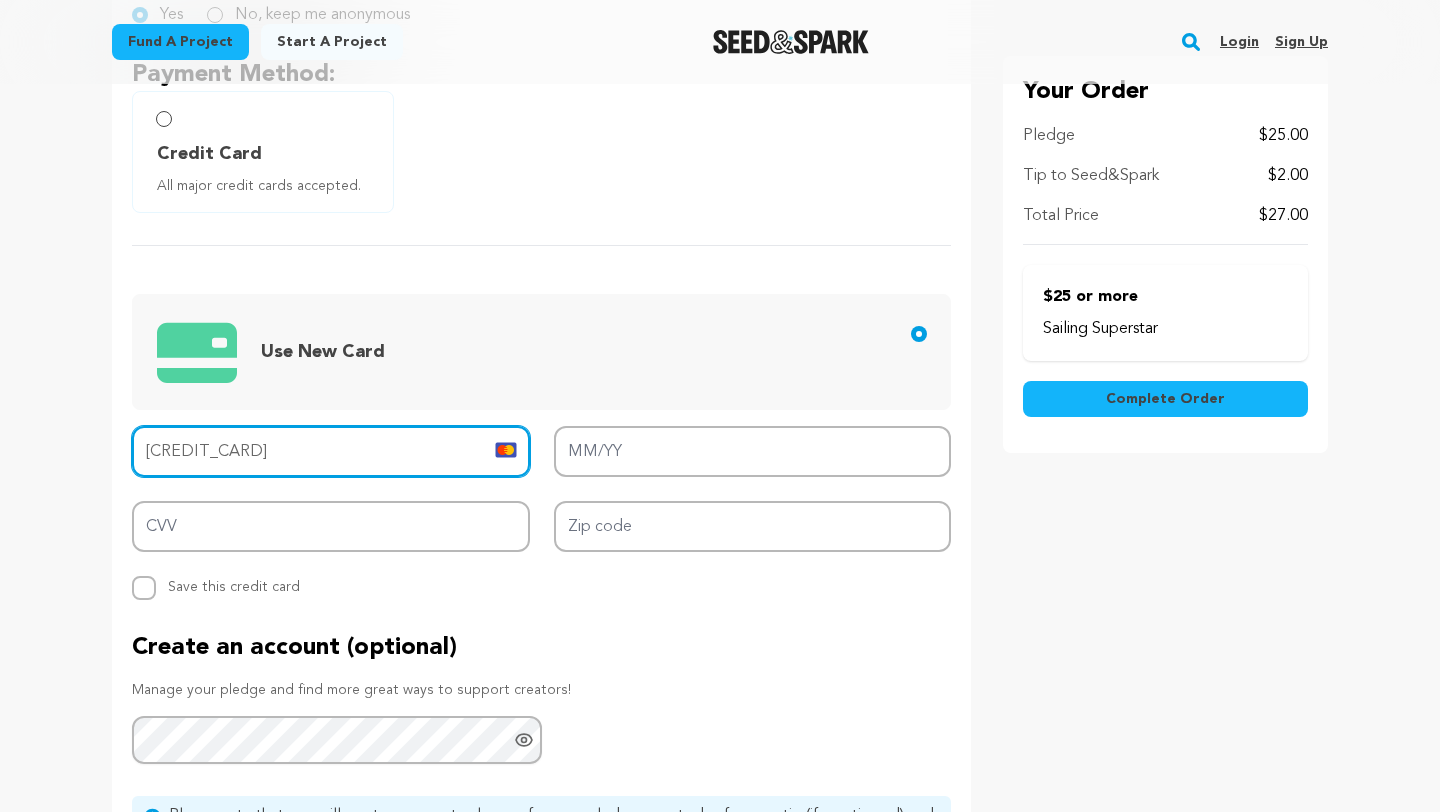 type on "[CREDIT_CARD]" 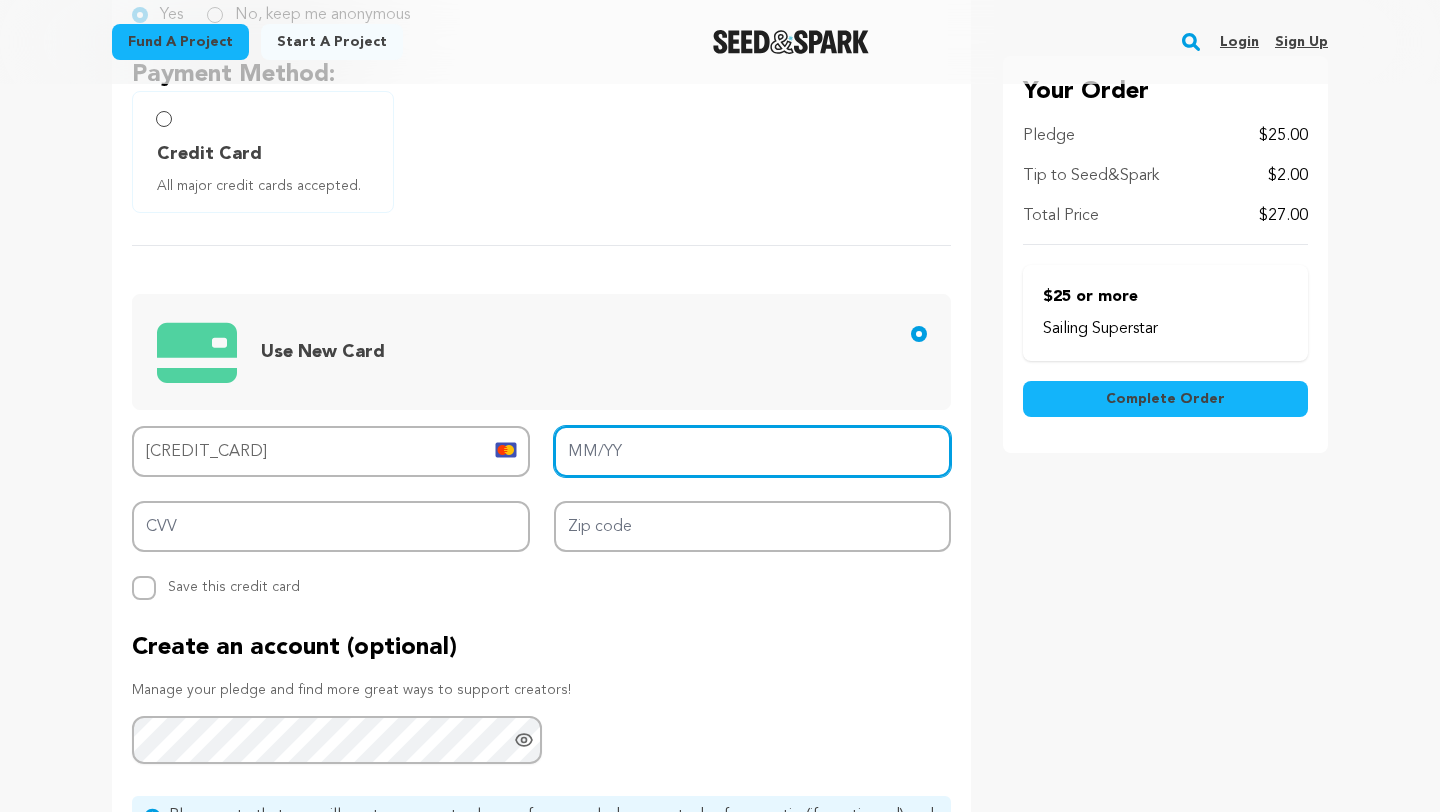 click on "MM/YY" at bounding box center (753, 451) 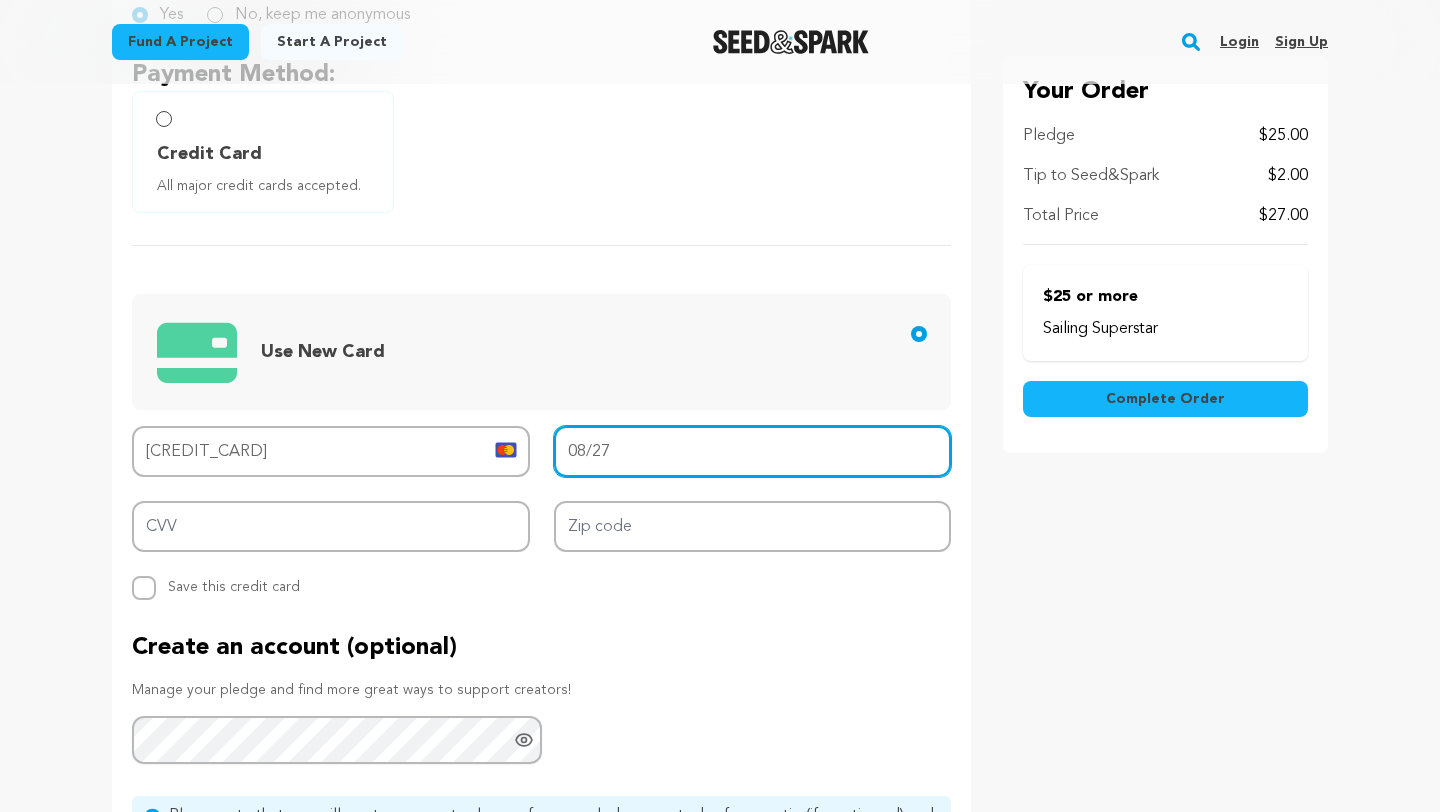 type on "08/27" 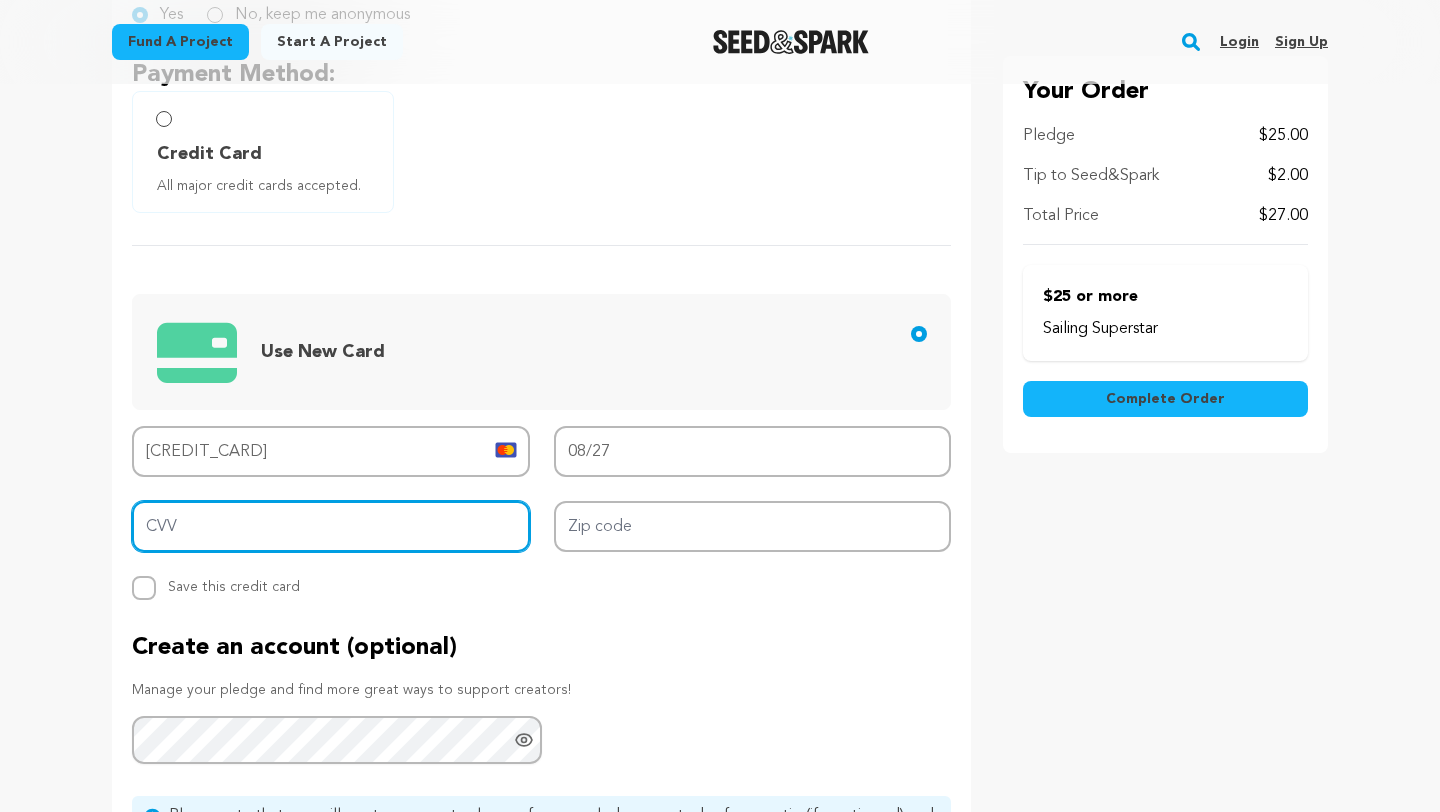 click on "CVV" at bounding box center [331, 526] 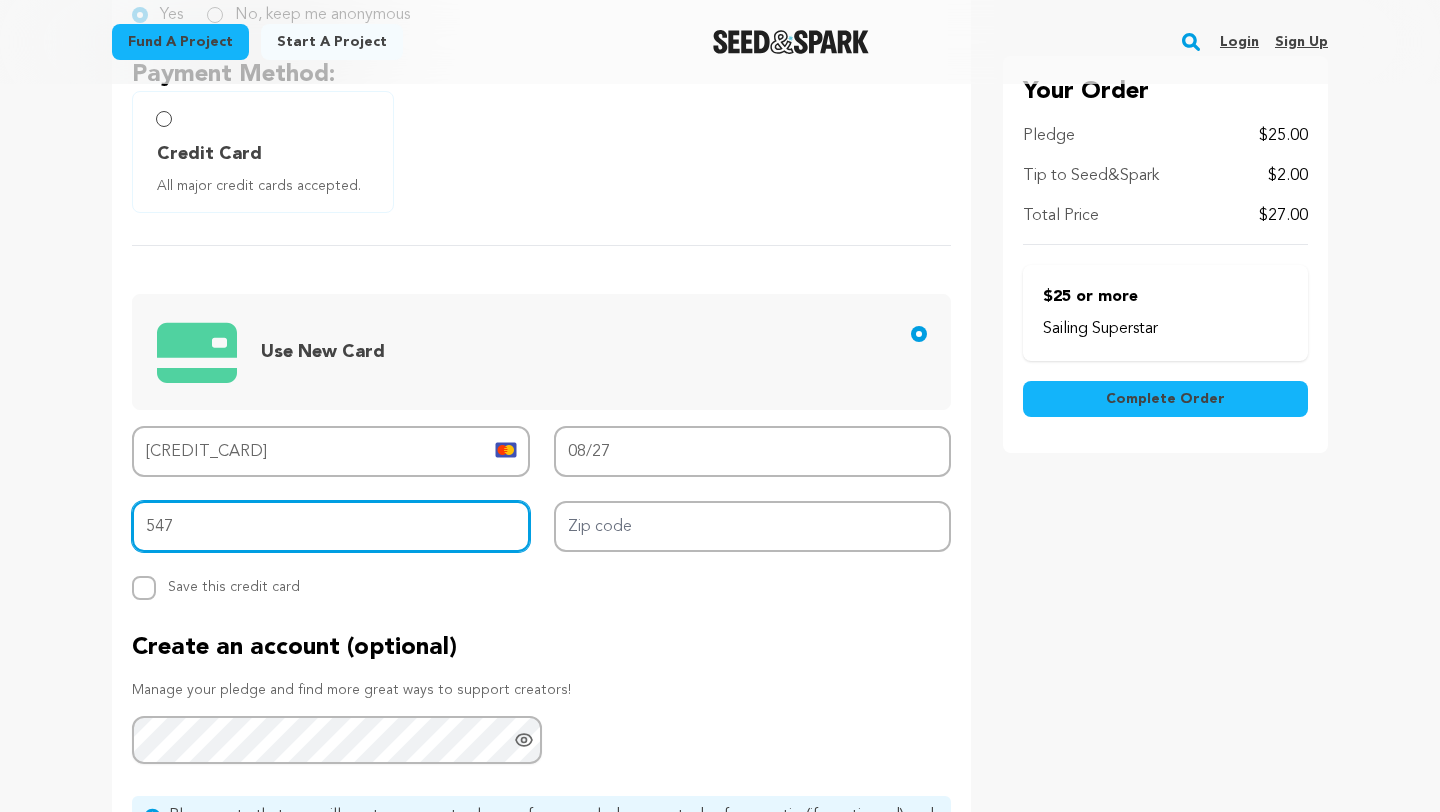 type on "547" 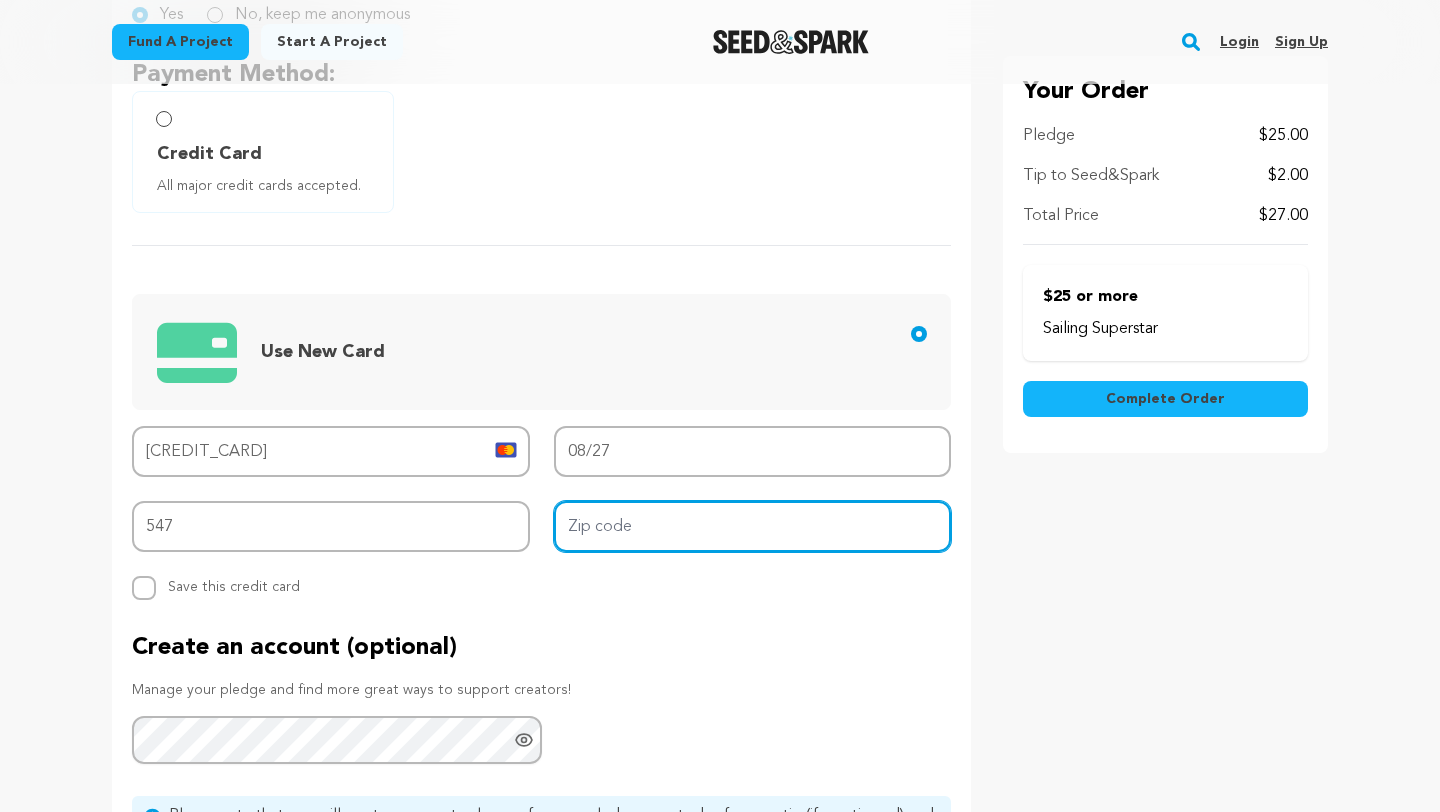 click on "Zip code" at bounding box center [753, 526] 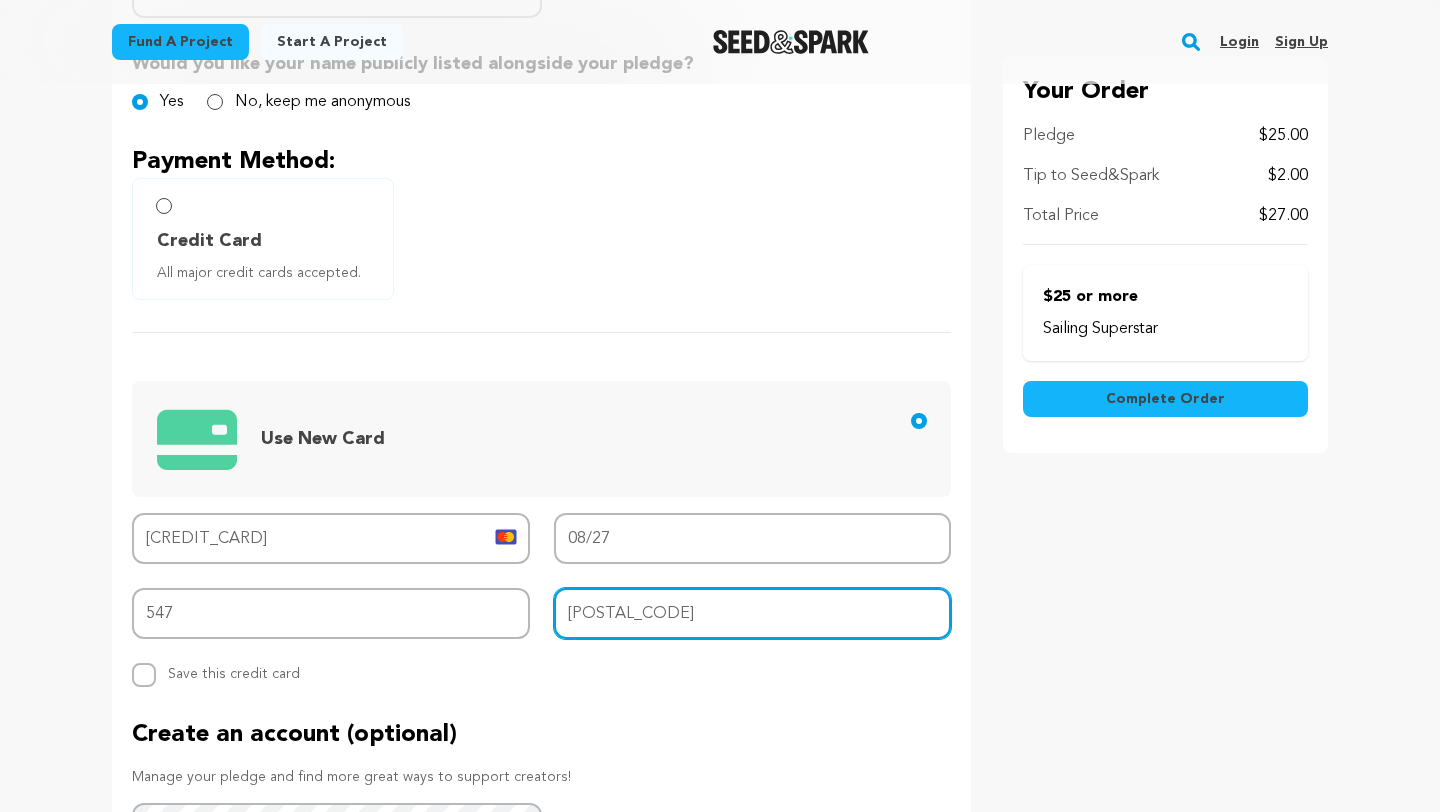 scroll, scrollTop: 608, scrollLeft: 0, axis: vertical 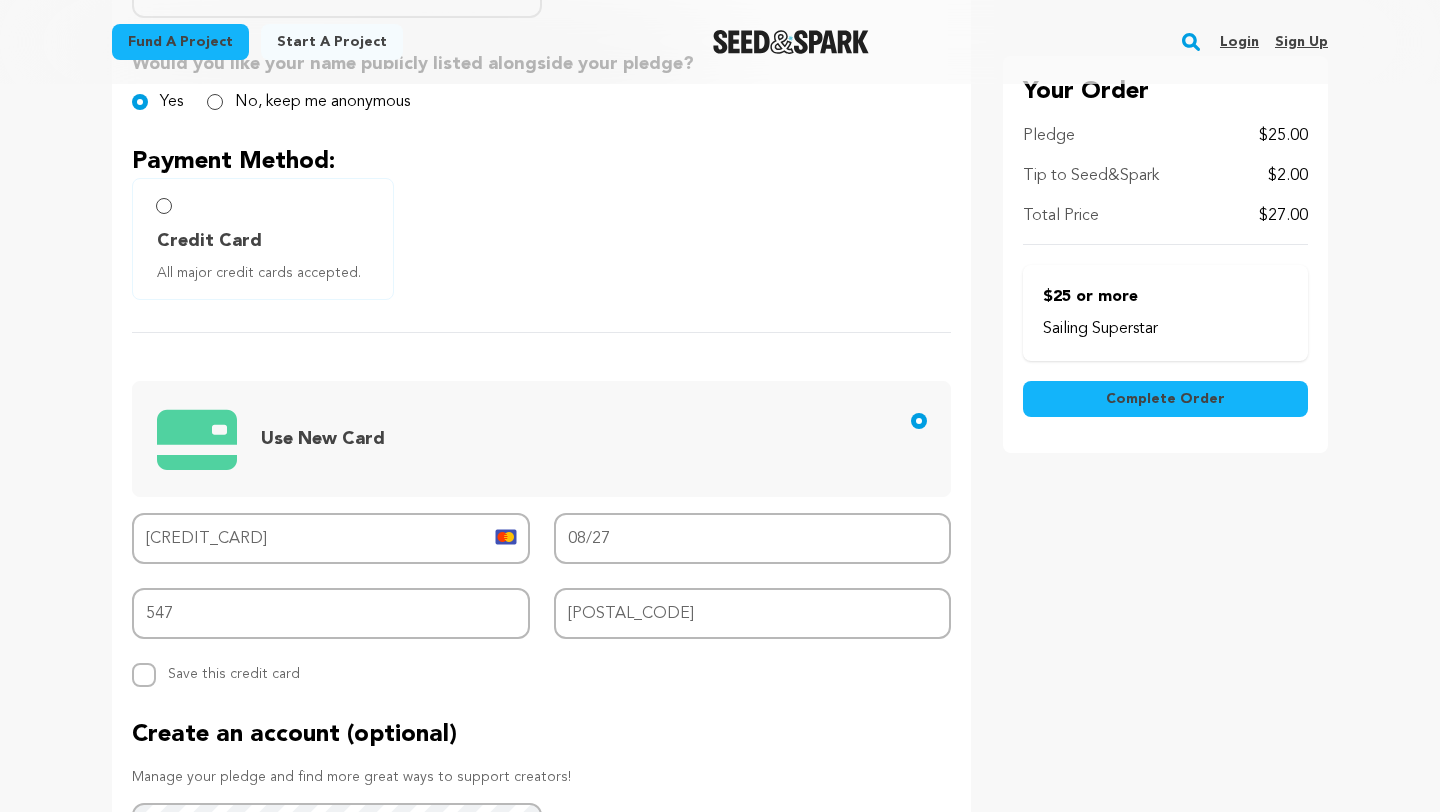 click on "Complete Order" at bounding box center [1165, 399] 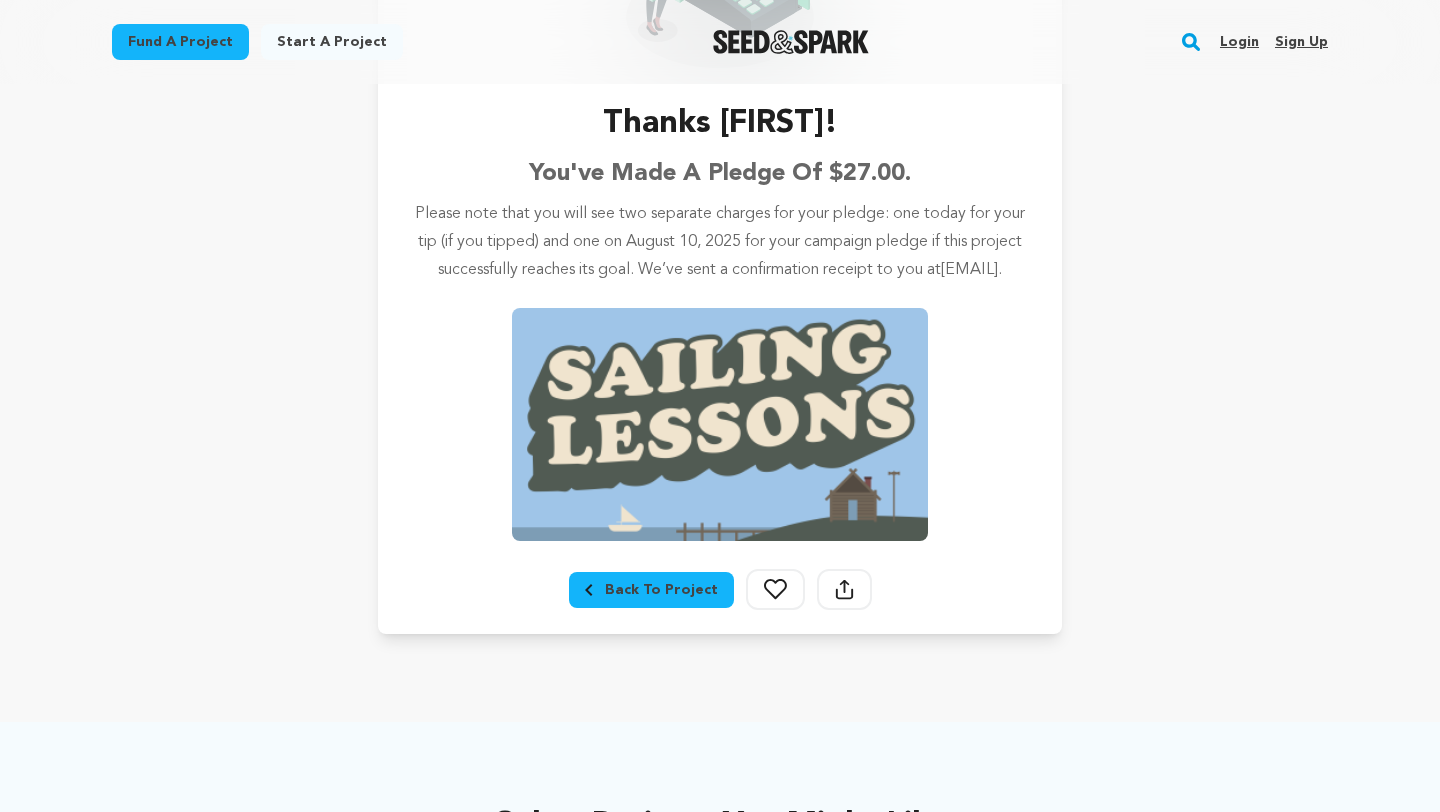scroll, scrollTop: 0, scrollLeft: 0, axis: both 